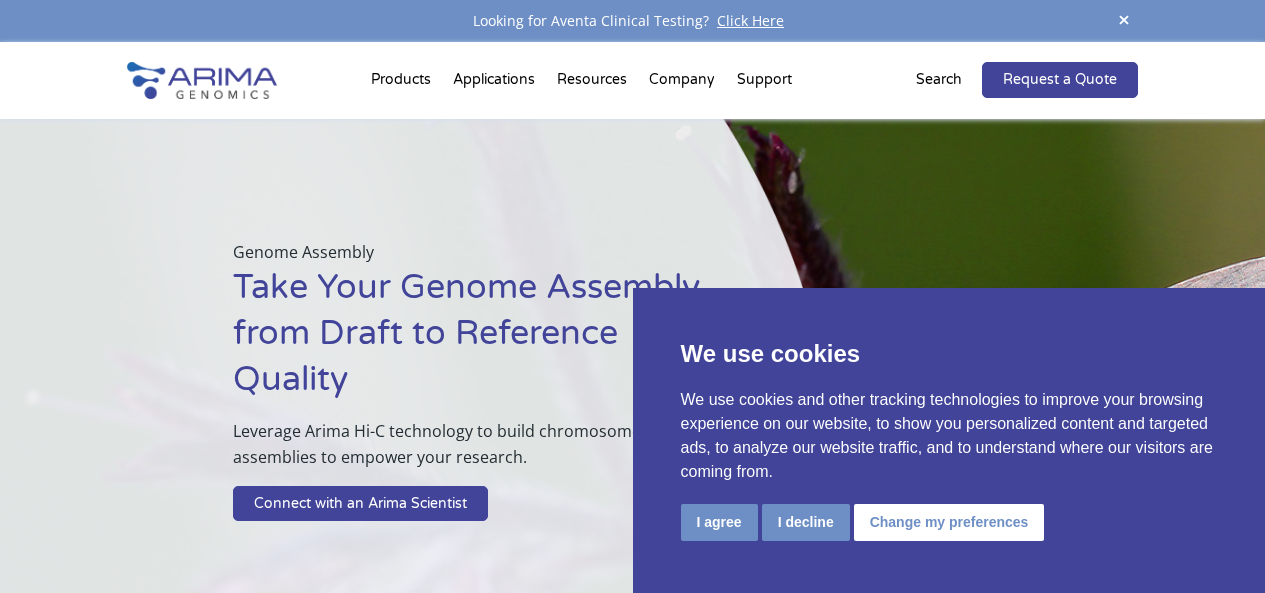 scroll, scrollTop: 0, scrollLeft: 0, axis: both 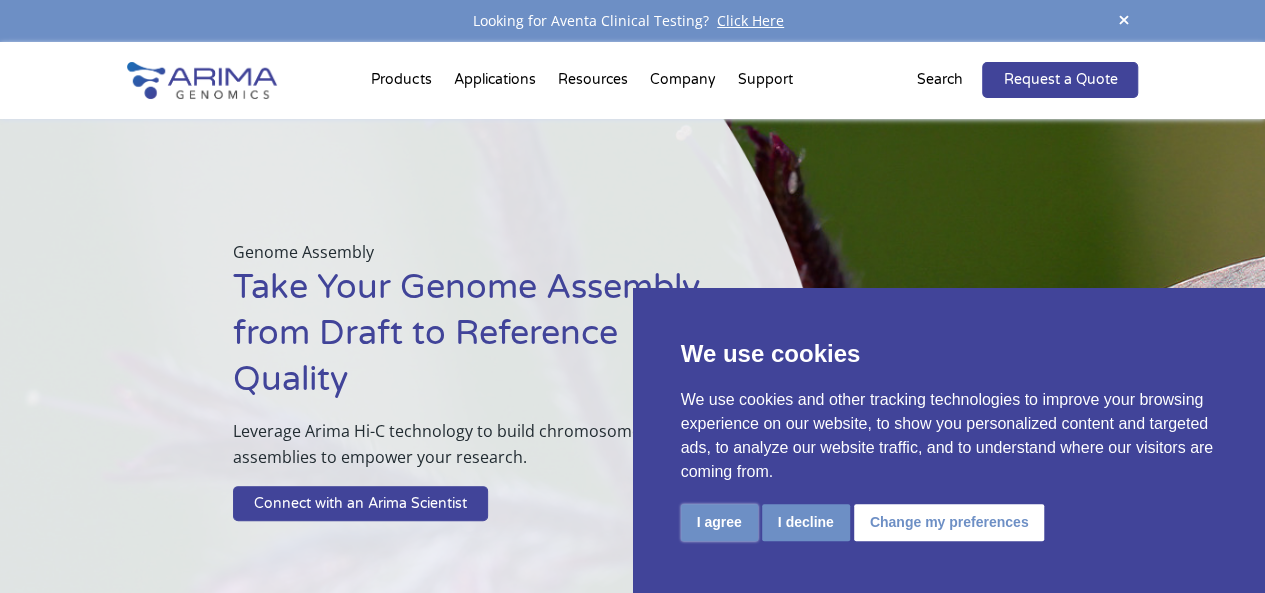 click on "I agree" at bounding box center [719, 522] 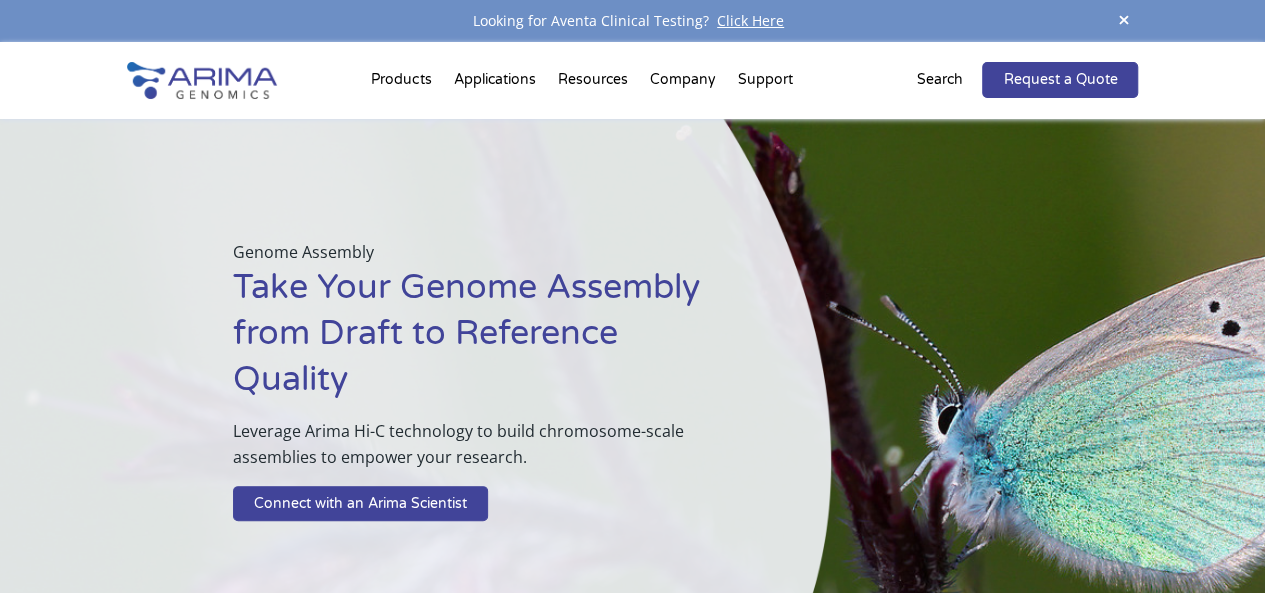 click on "Genome Assembly Take Your Genome Assembly   from Draft to Reference Quality Leverage Arima Hi-C technology to build chromosome-scale assemblies to empower your research. Connect with an Arima Scientist" at bounding box center [415, 384] 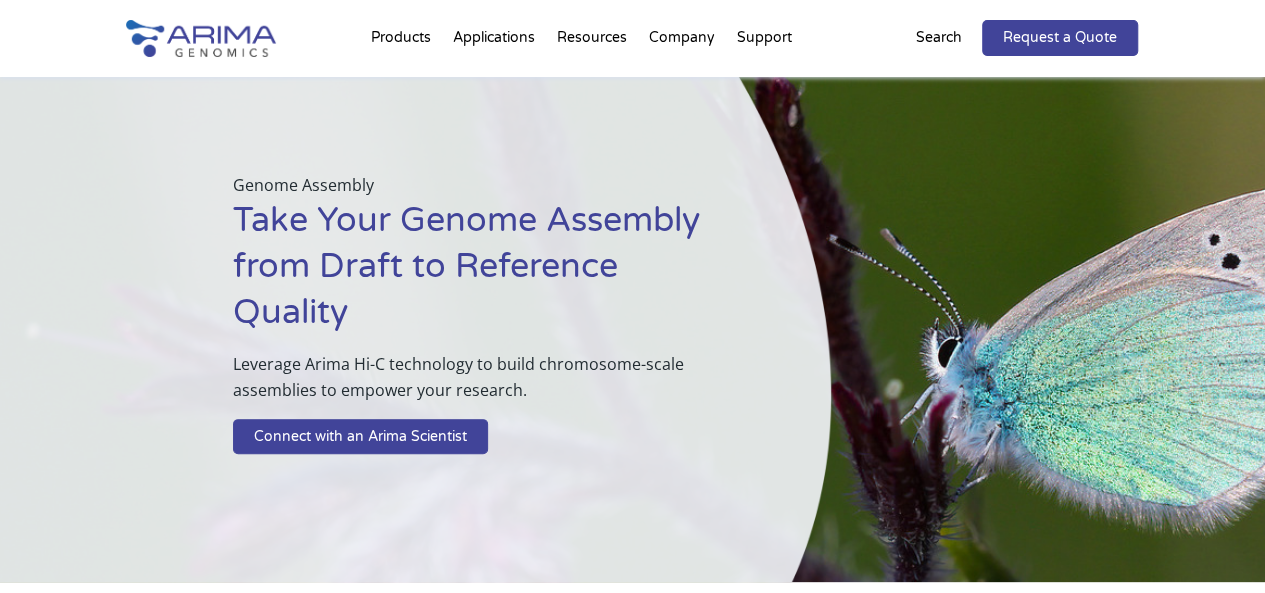 scroll, scrollTop: 64, scrollLeft: 0, axis: vertical 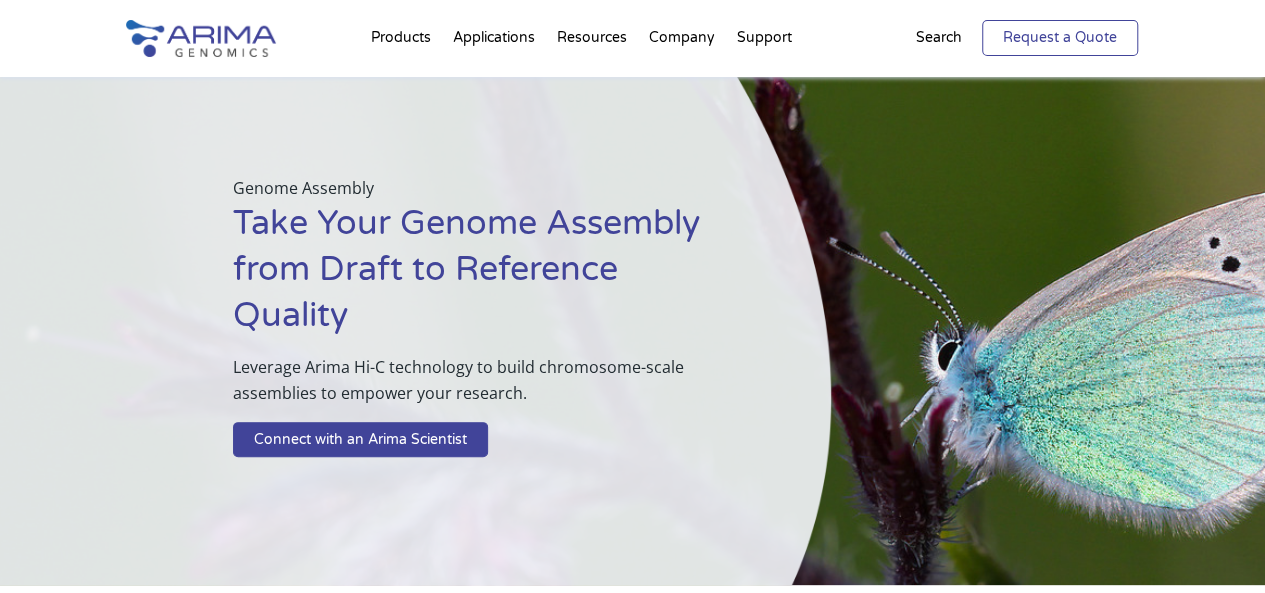 click on "Request a Quote" at bounding box center (1060, 38) 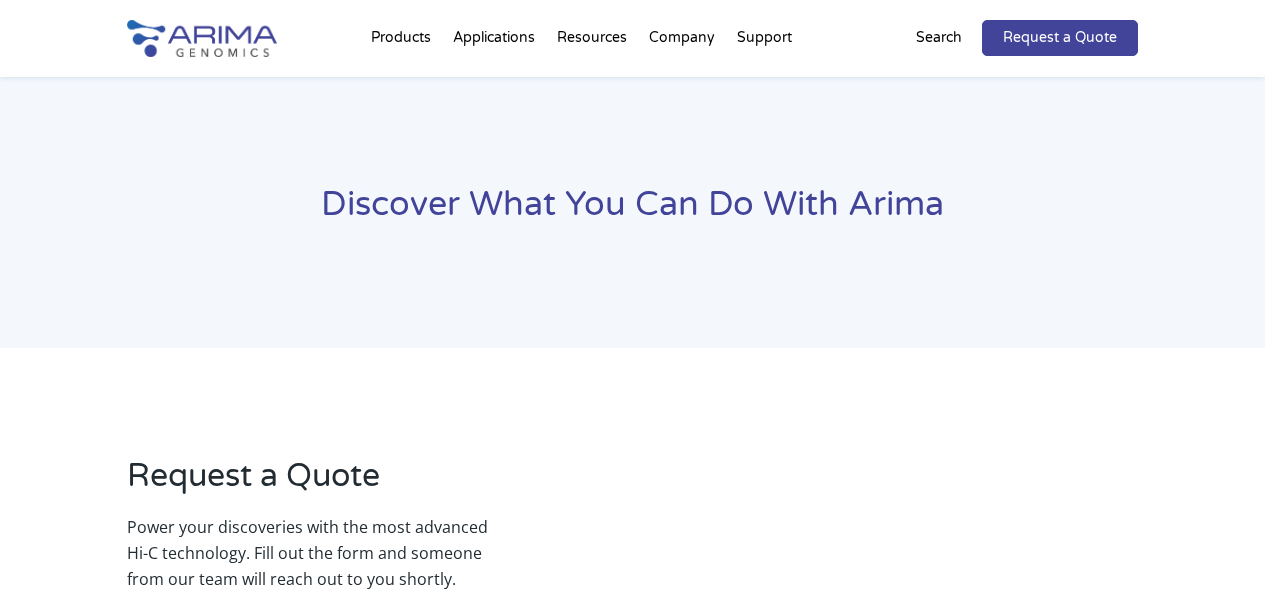 scroll, scrollTop: 0, scrollLeft: 0, axis: both 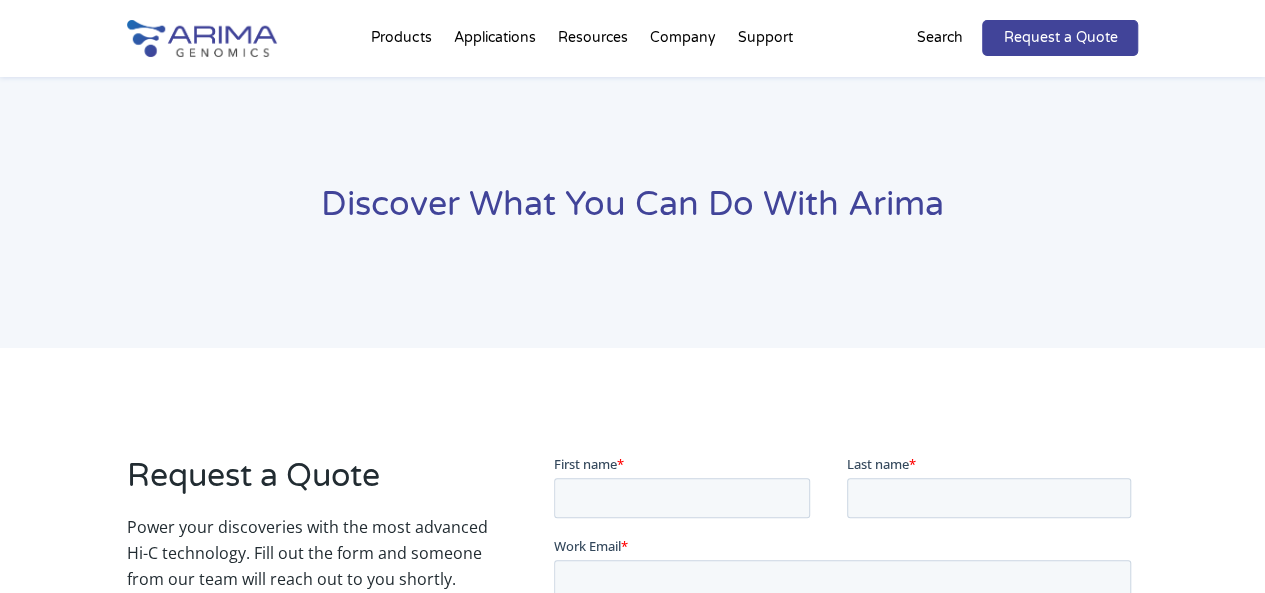 click on "Request a Quote Power your discoveries with the most advanced Hi-C technology. Fill out the form and someone from our team will reach out to you shortly. Follow Us Follow Follow Follow" at bounding box center [632, 842] 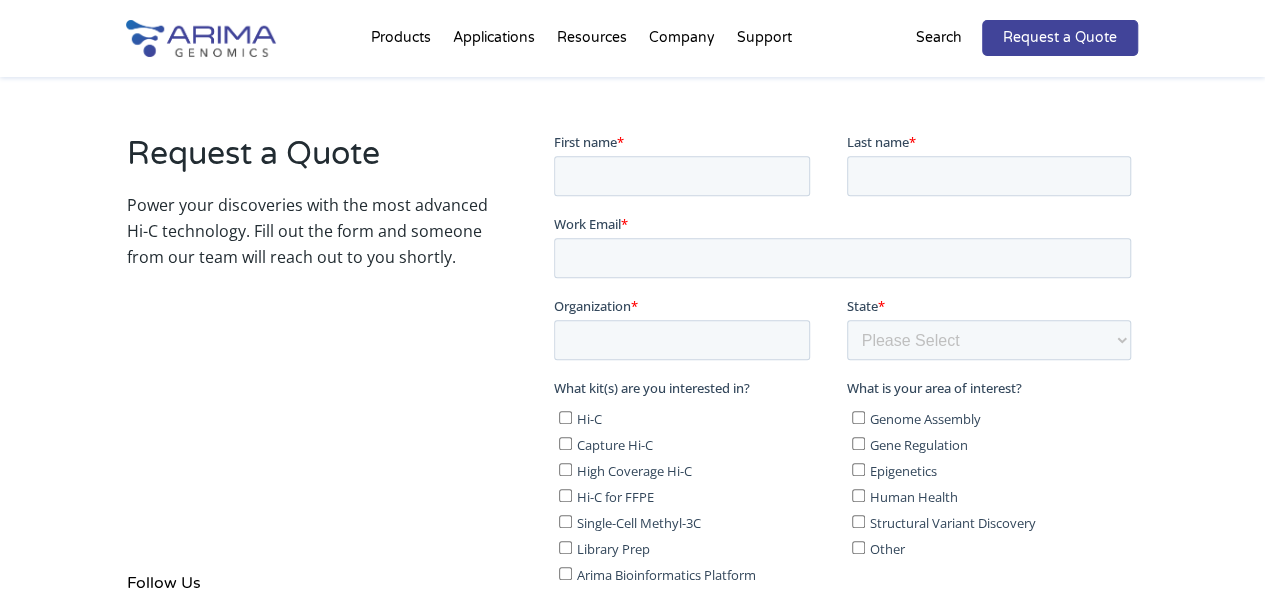 scroll, scrollTop: 316, scrollLeft: 0, axis: vertical 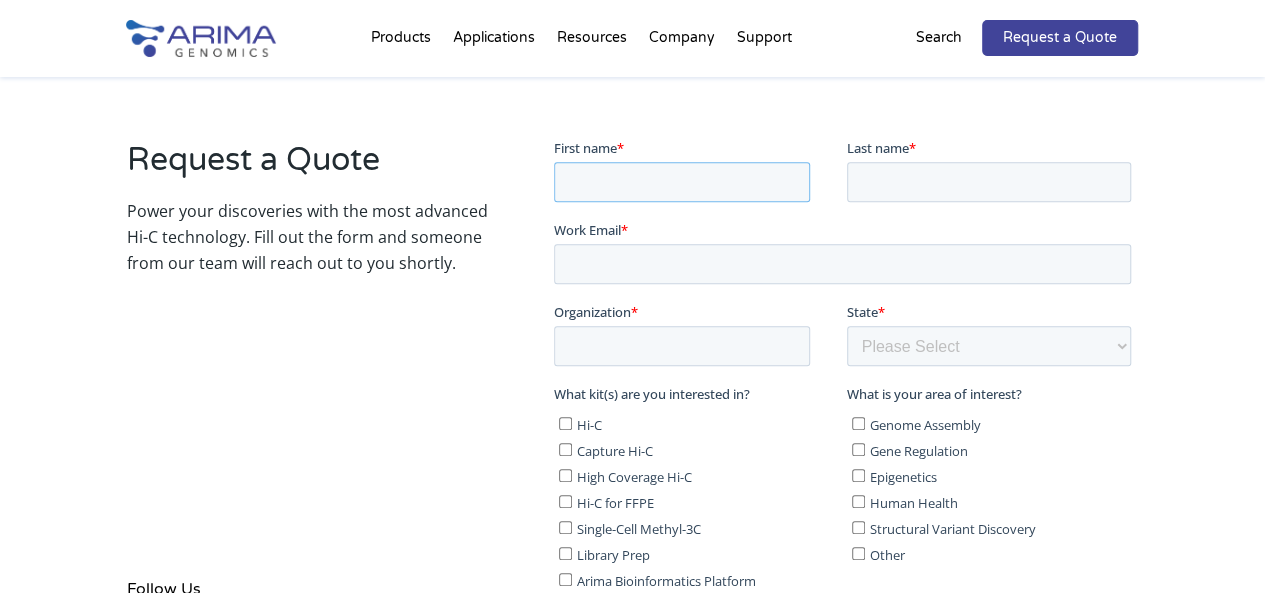 click on "[FIRST]" at bounding box center (681, 181) 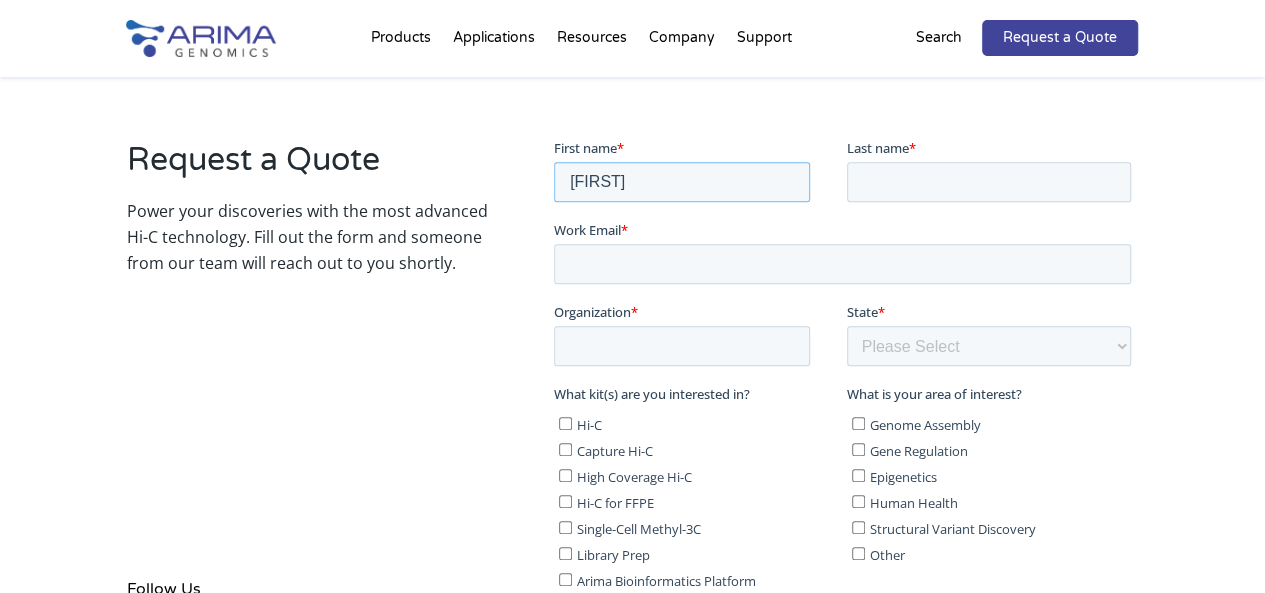 type on "[FIRST]" 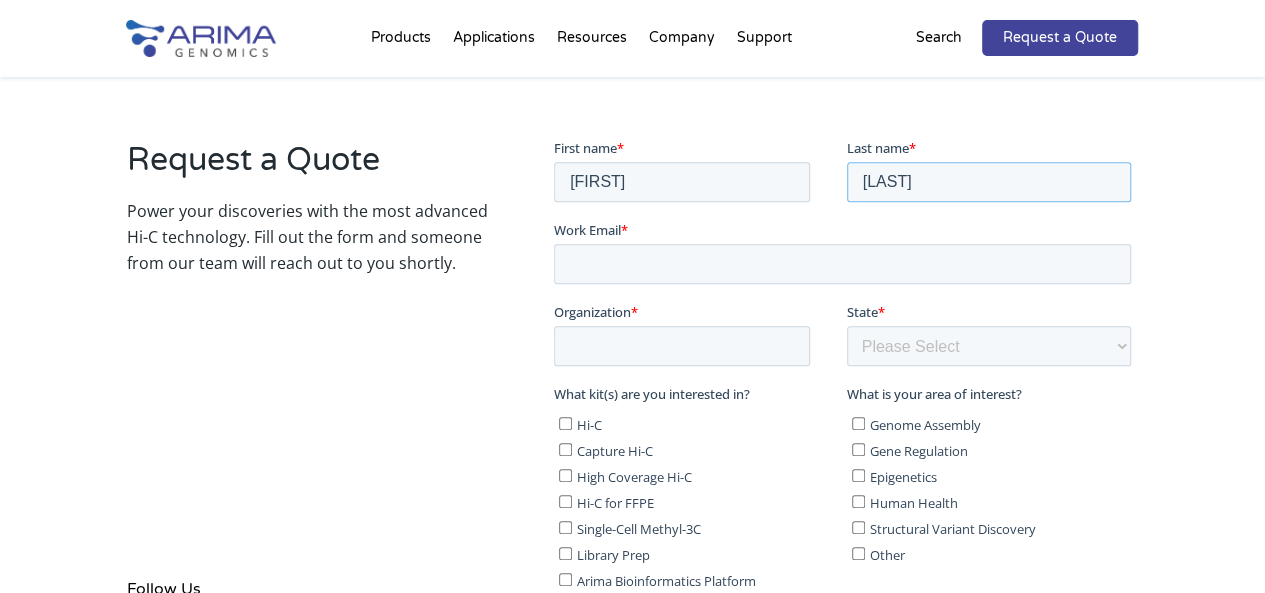 type on "[LAST]" 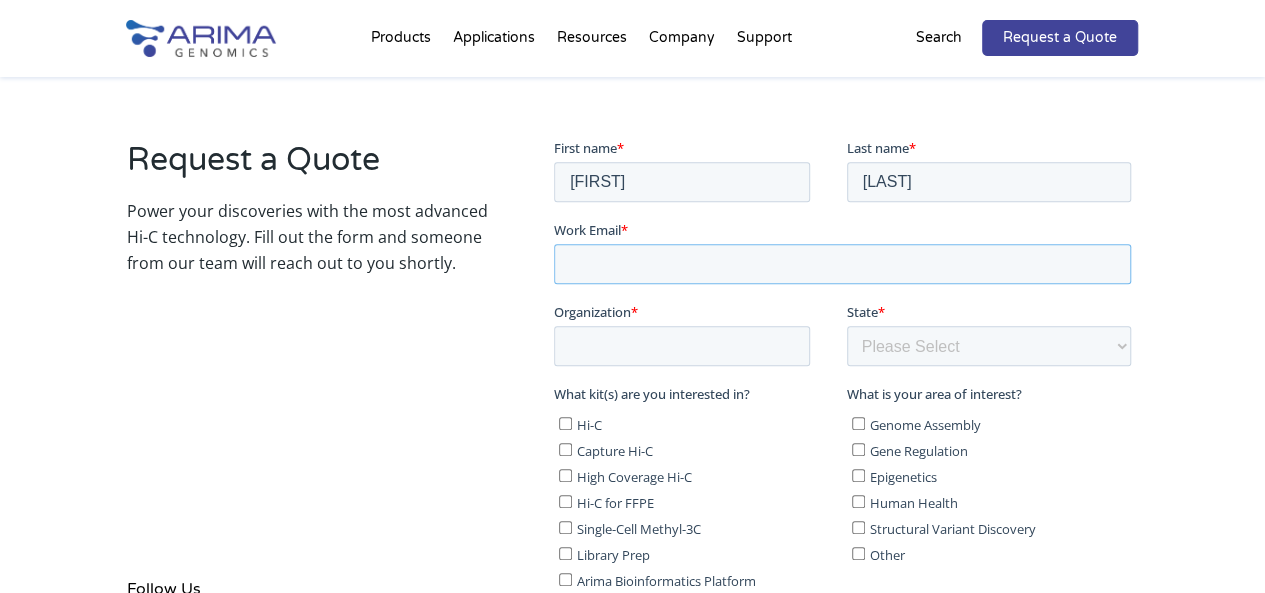 click on "Work Email *" at bounding box center [841, 263] 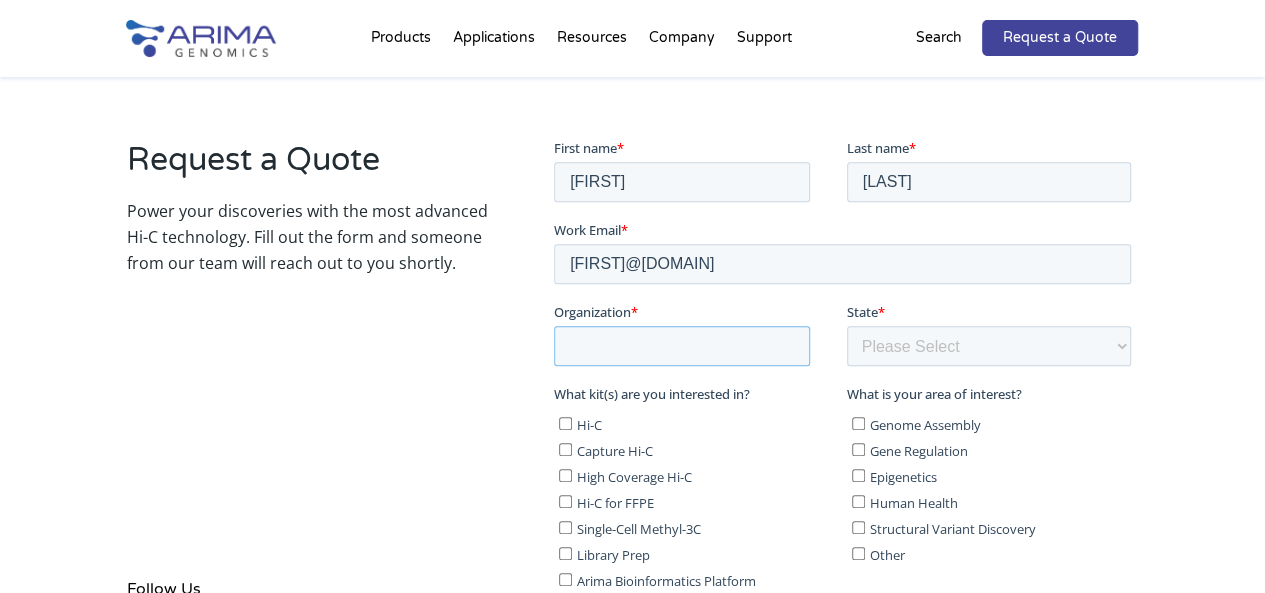 type on "[ORGANIZATION]" 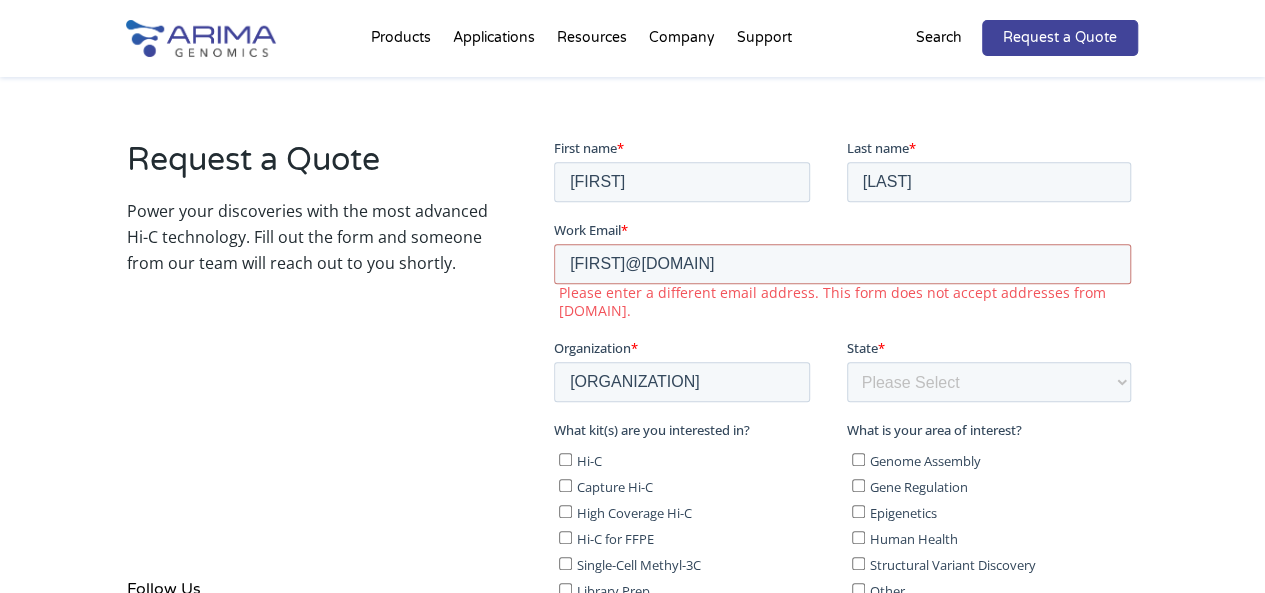 click on "Organization *" at bounding box center [699, 347] 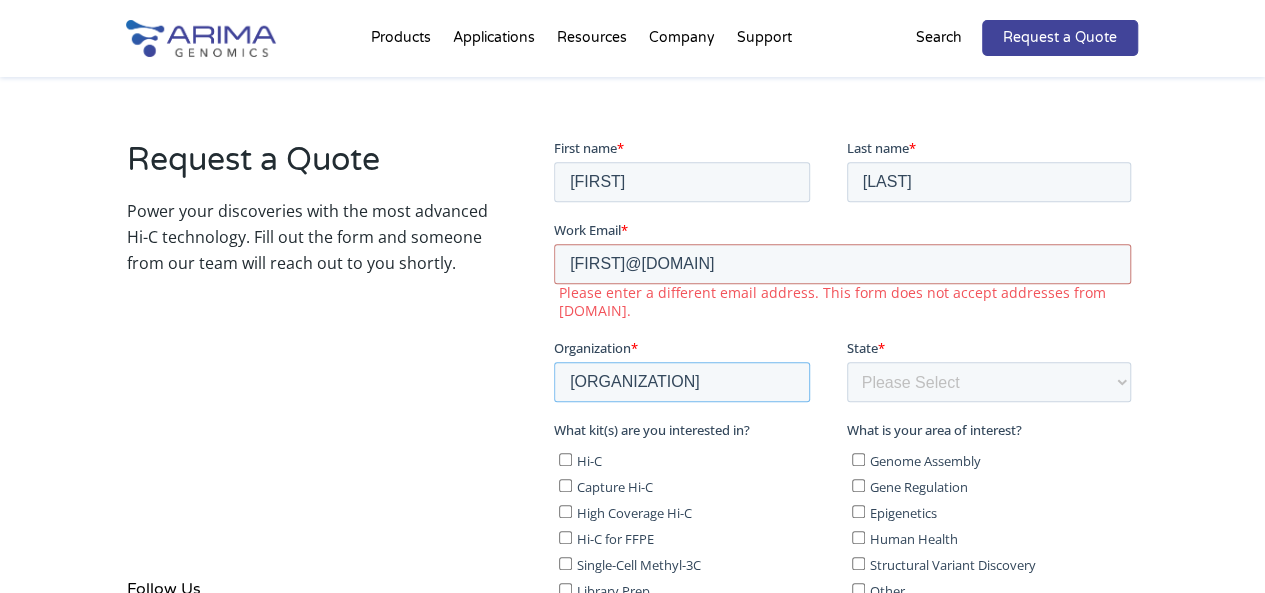 click on "[ORGANIZATION]" at bounding box center [681, 381] 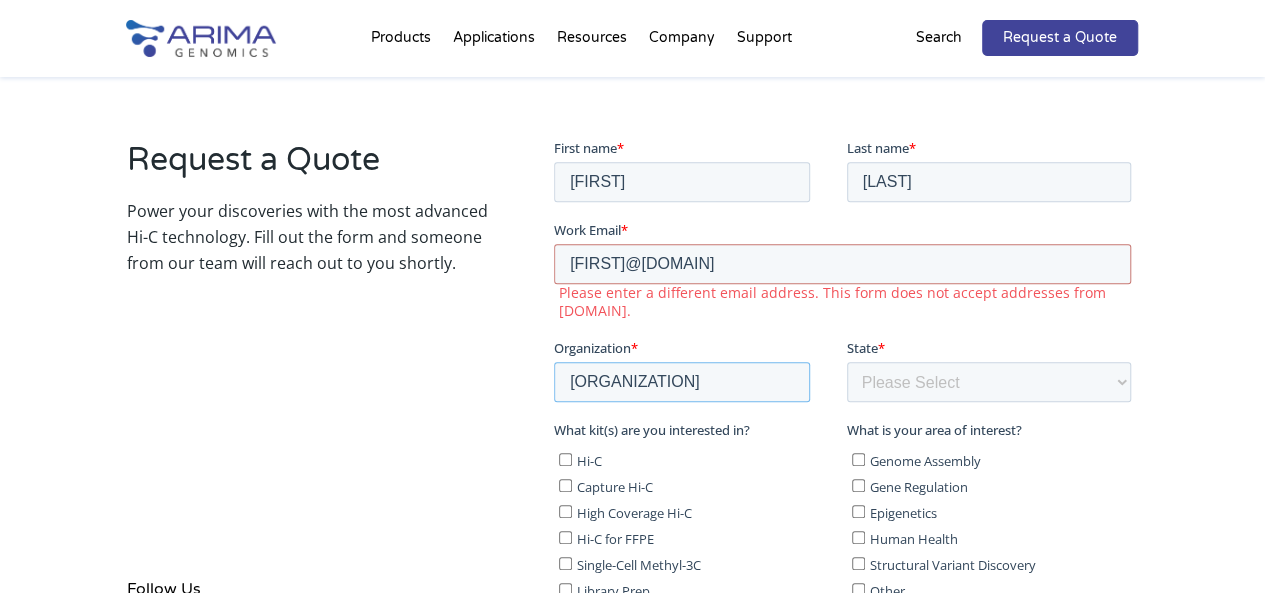 scroll, scrollTop: 0, scrollLeft: 64, axis: horizontal 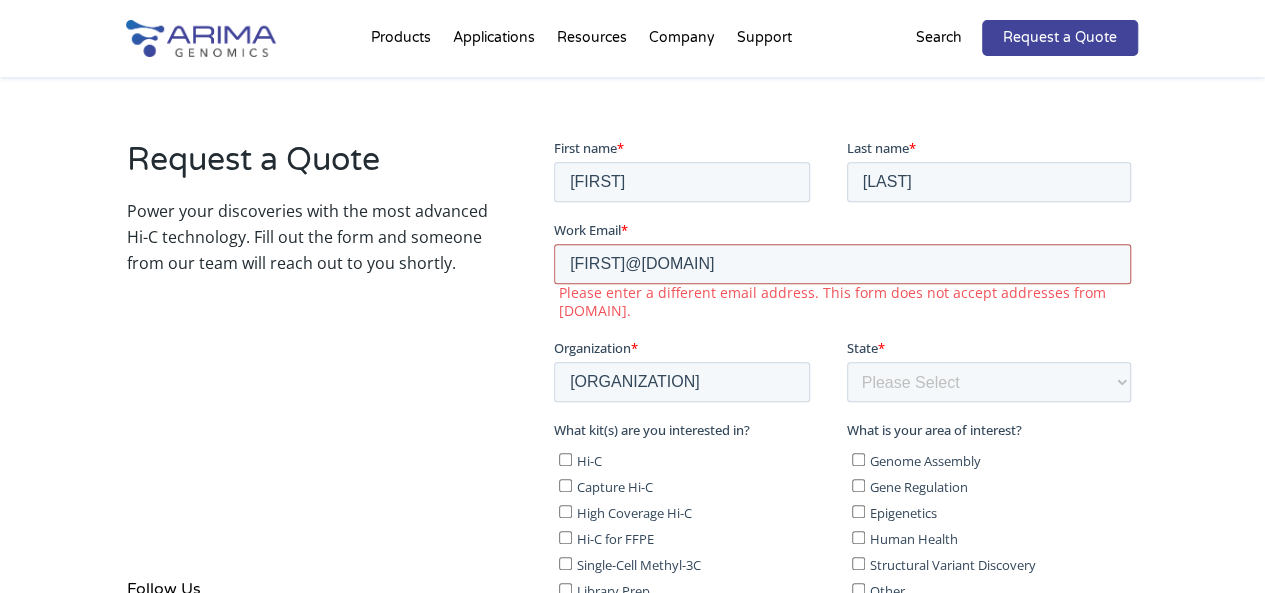 click on "[FIRST]@[DOMAIN]" at bounding box center [841, 263] 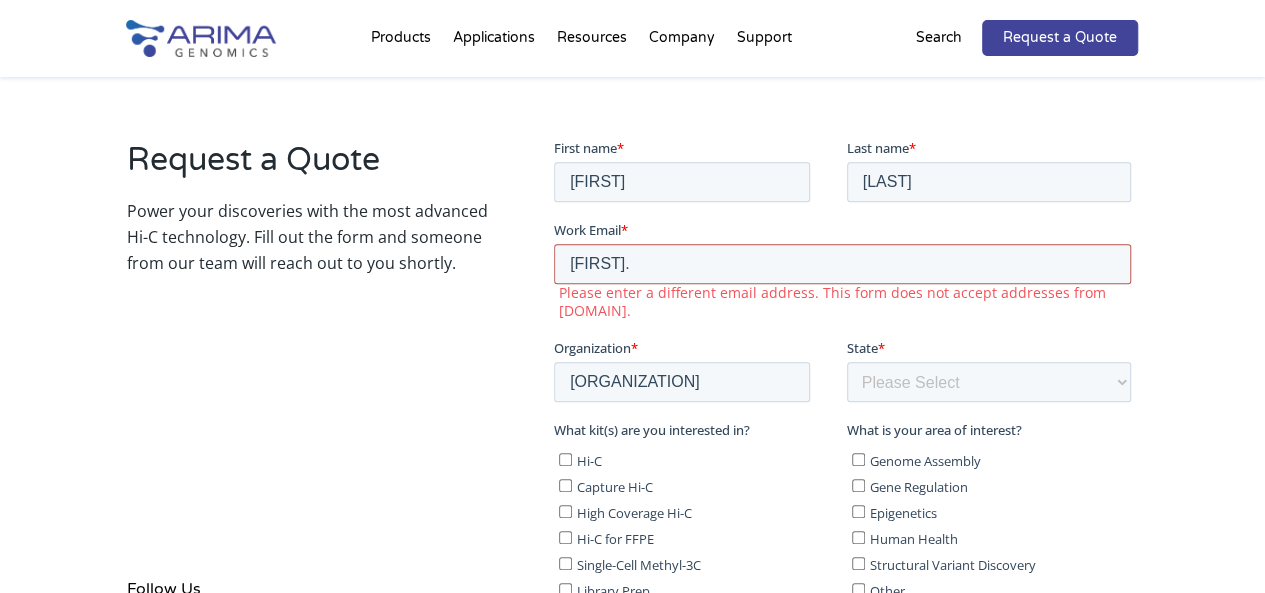 click on "[FIRST]." at bounding box center (841, 263) 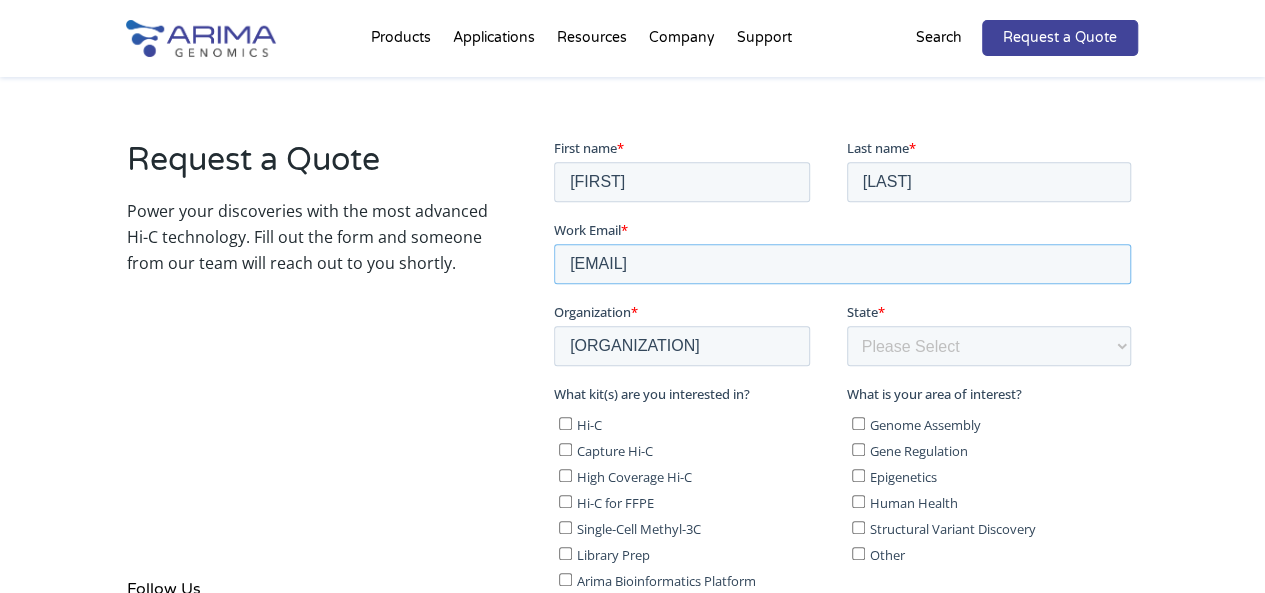 type on "[EMAIL]" 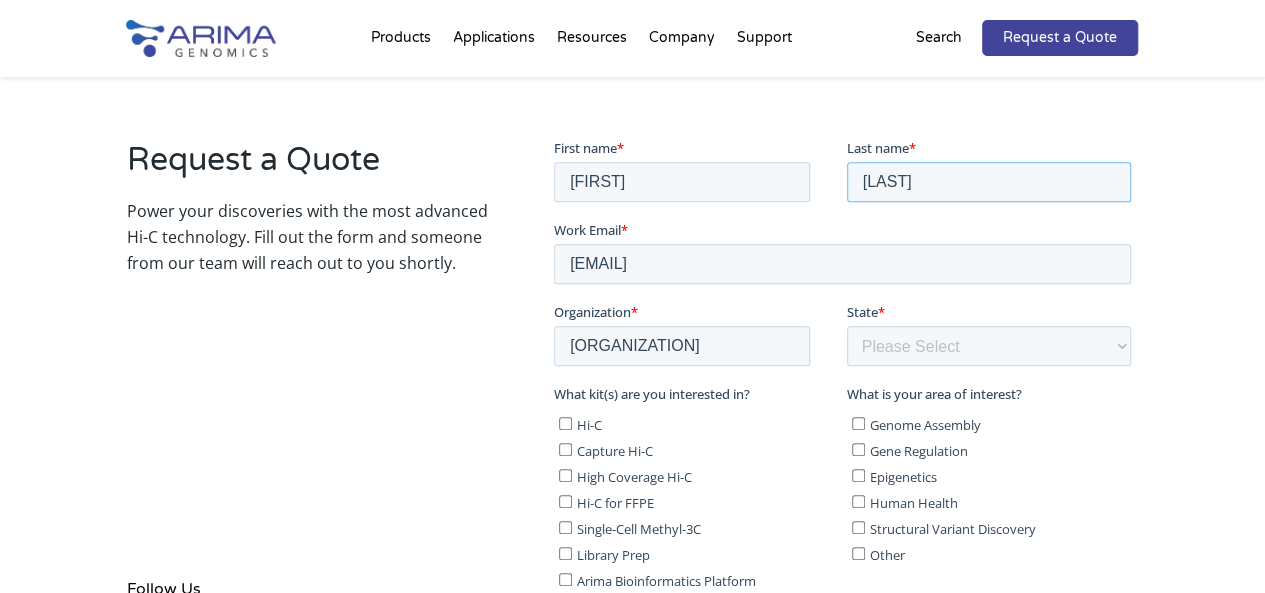 click on "[LAST]" at bounding box center (988, 181) 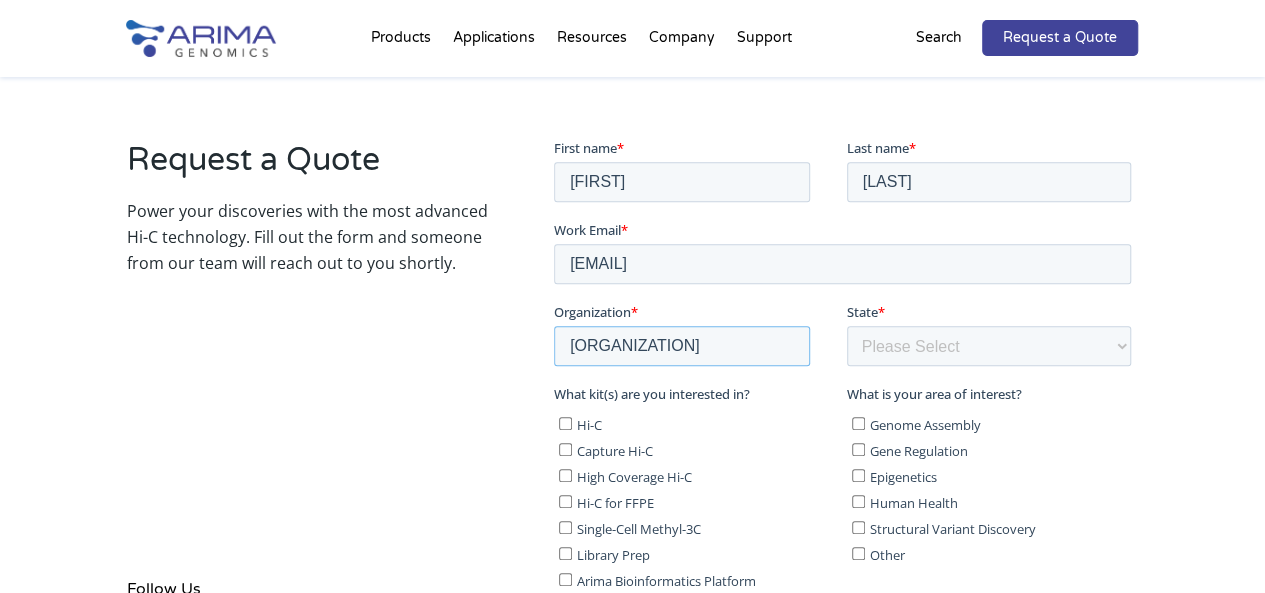 click on "[ORGANIZATION]" at bounding box center (681, 345) 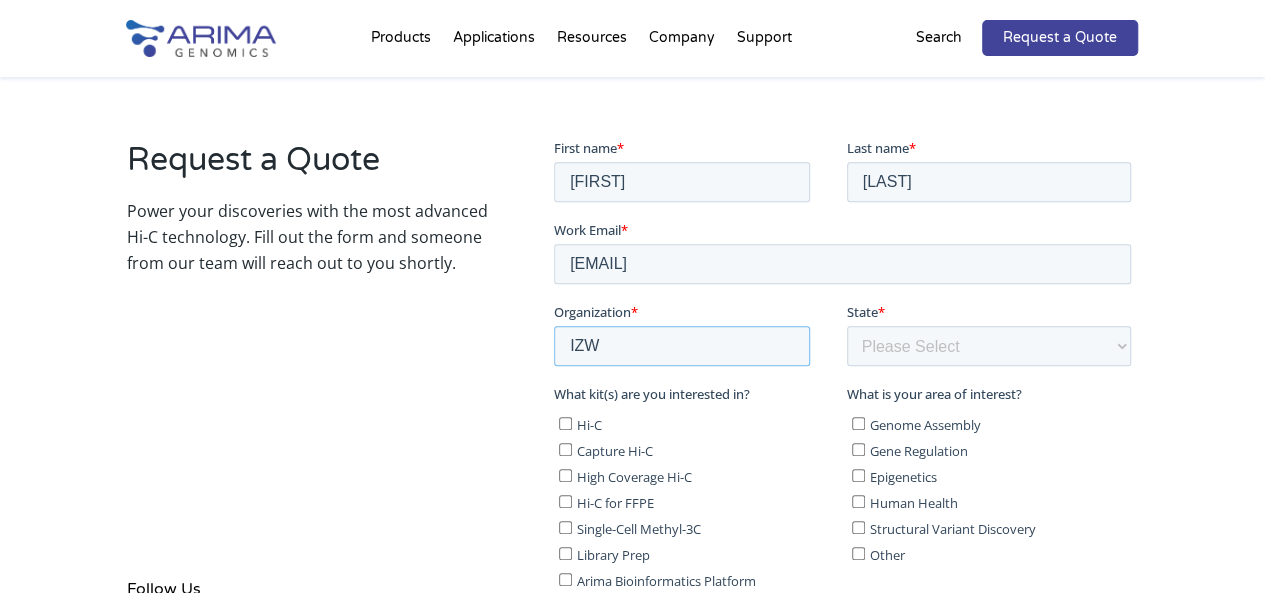type on "IZW" 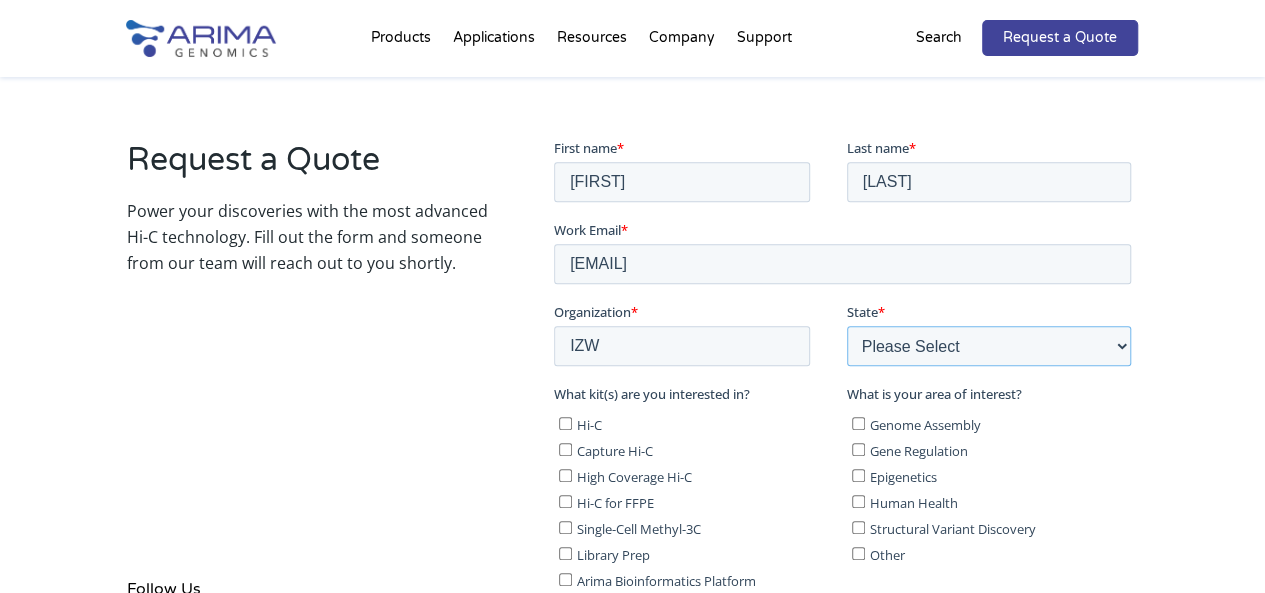 click on "Please Select Other/Non-US Alabama Alaska Arizona Arkansas California Colorado Connecticut Delaware Florida Georgia Hawaii Idaho Illinois Indiana Iowa Kansas Kentucky Louisiana Maine Maryland Massachusetts Michigan Minnesota Mississippi Missouri Montana Nebraska Nevada New Hampshire New Jersey New Mexico New York North Carolina North Dakota Ohio Oklahoma Oregon Pennsylvania Rhode Island South Carolina South Dakota Tennessee Texas Utah Vermont Virginia Washington West Virginia Wisconsin Wyoming" at bounding box center [988, 345] 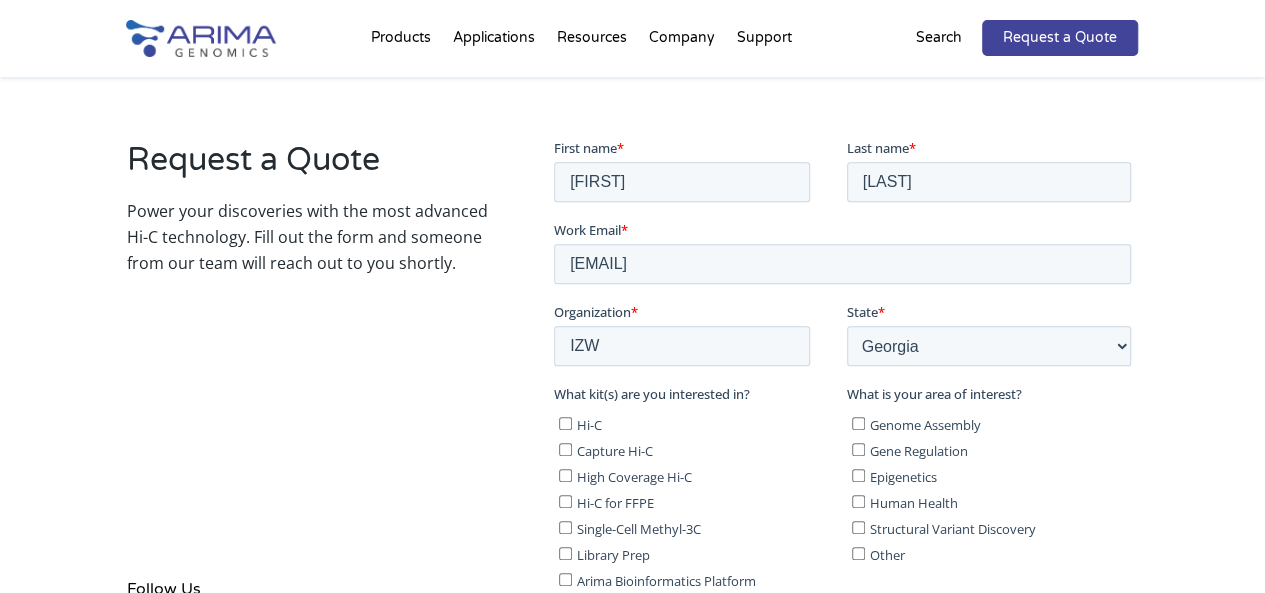 click on "Request a Quote Power your discoveries with the most advanced Hi-C technology. Fill out the form and someone from our team will reach out to you shortly. Follow Us Follow Follow Follow" at bounding box center (312, 394) 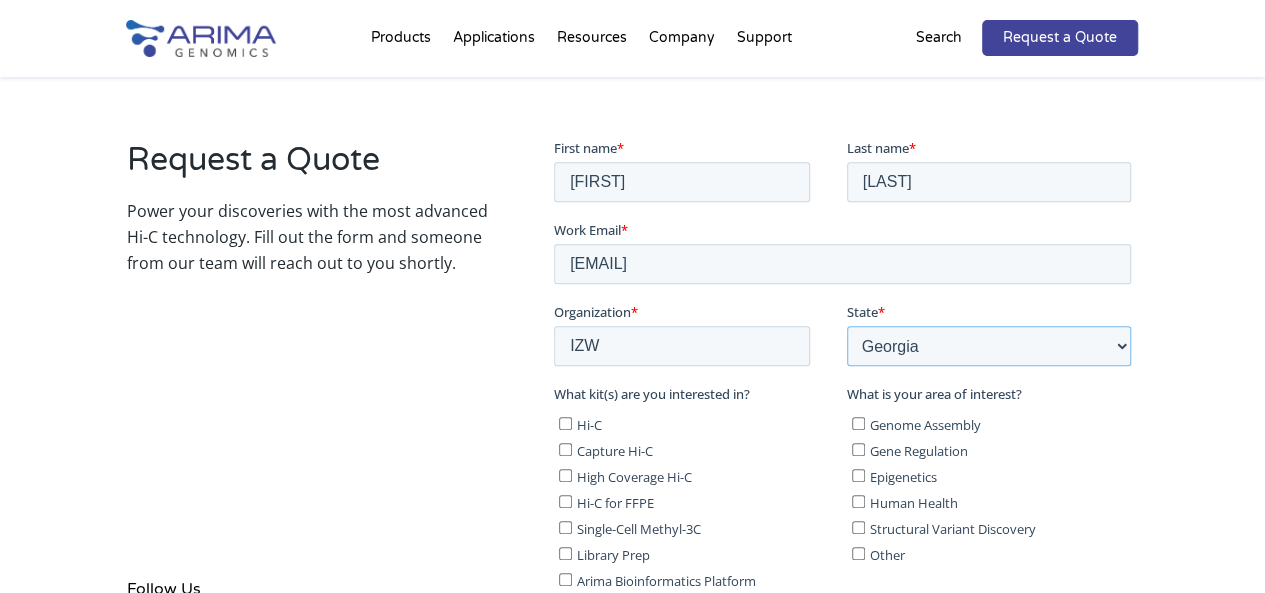 click on "Please Select Other/Non-US Alabama Alaska Arizona Arkansas California Colorado Connecticut Delaware Florida Georgia Hawaii Idaho Illinois Indiana Iowa Kansas Kentucky Louisiana Maine Maryland Massachusetts Michigan Minnesota Mississippi Missouri Montana Nebraska Nevada New Hampshire New Jersey New Mexico New York North Carolina North Dakota Ohio Oklahoma Oregon Pennsylvania Rhode Island South Carolina South Dakota Tennessee Texas Utah Vermont Virginia Washington West Virginia Wisconsin Wyoming" at bounding box center [988, 345] 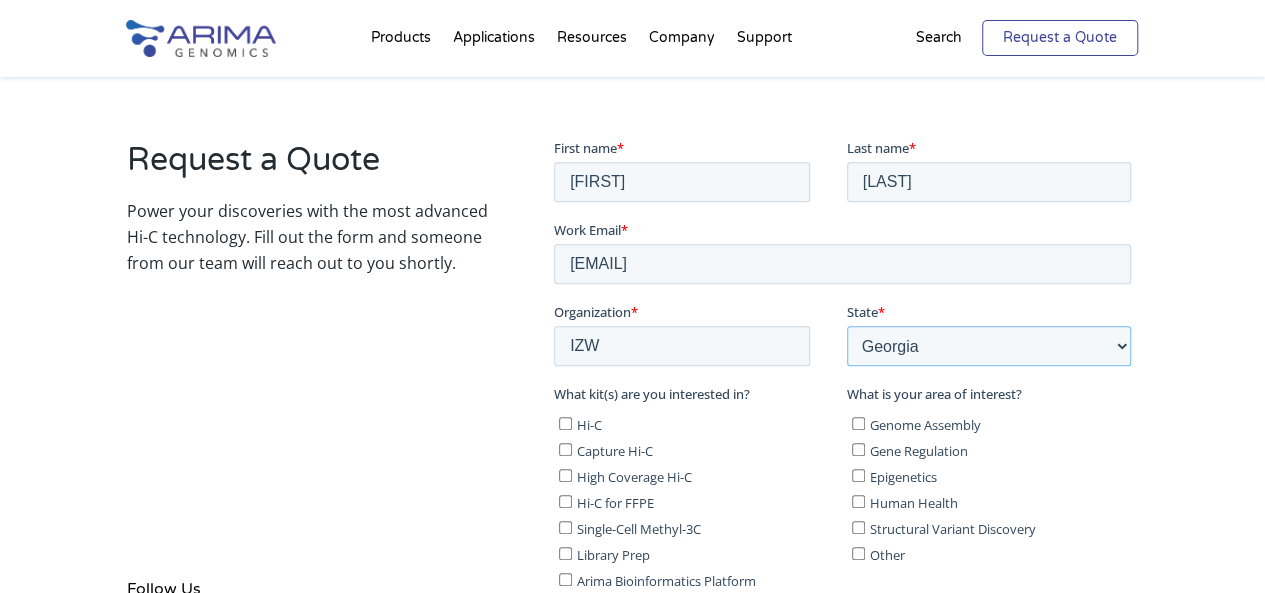 select on "Other/Non-US" 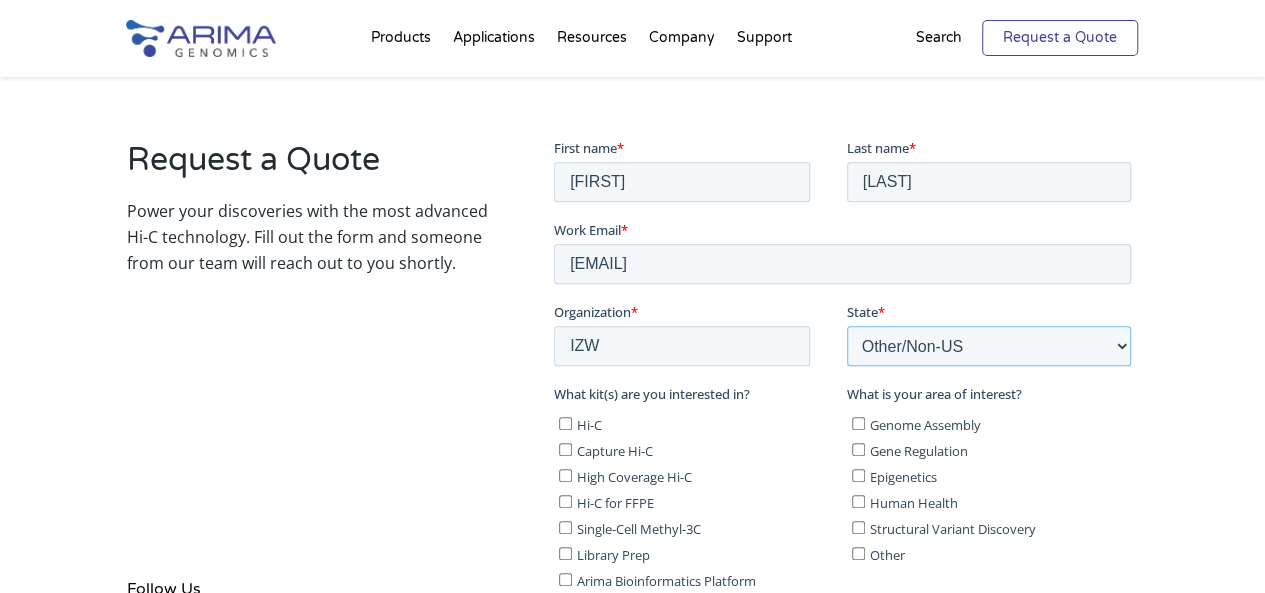 click on "Please Select Other/Non-US Alabama Alaska Arizona Arkansas California Colorado Connecticut Delaware Florida Georgia Hawaii Idaho Illinois Indiana Iowa Kansas Kentucky Louisiana Maine Maryland Massachusetts Michigan Minnesota Mississippi Missouri Montana Nebraska Nevada New Hampshire New Jersey New Mexico New York North Carolina North Dakota Ohio Oklahoma Oregon Pennsylvania Rhode Island South Carolina South Dakota Tennessee Texas Utah Vermont Virginia Washington West Virginia Wisconsin Wyoming" at bounding box center (988, 345) 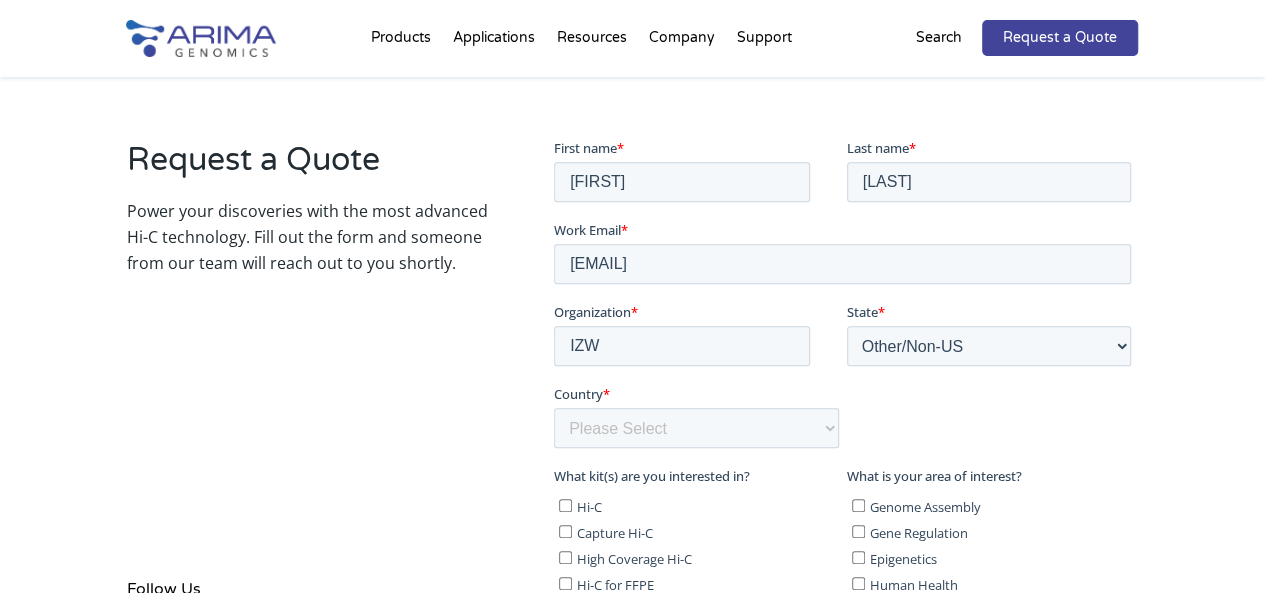 click on "Request a Quote Power your discoveries with the most advanced Hi-C technology. Fill out the form and someone from our team will reach out to you shortly. Follow Us Follow Follow Follow" at bounding box center [632, 567] 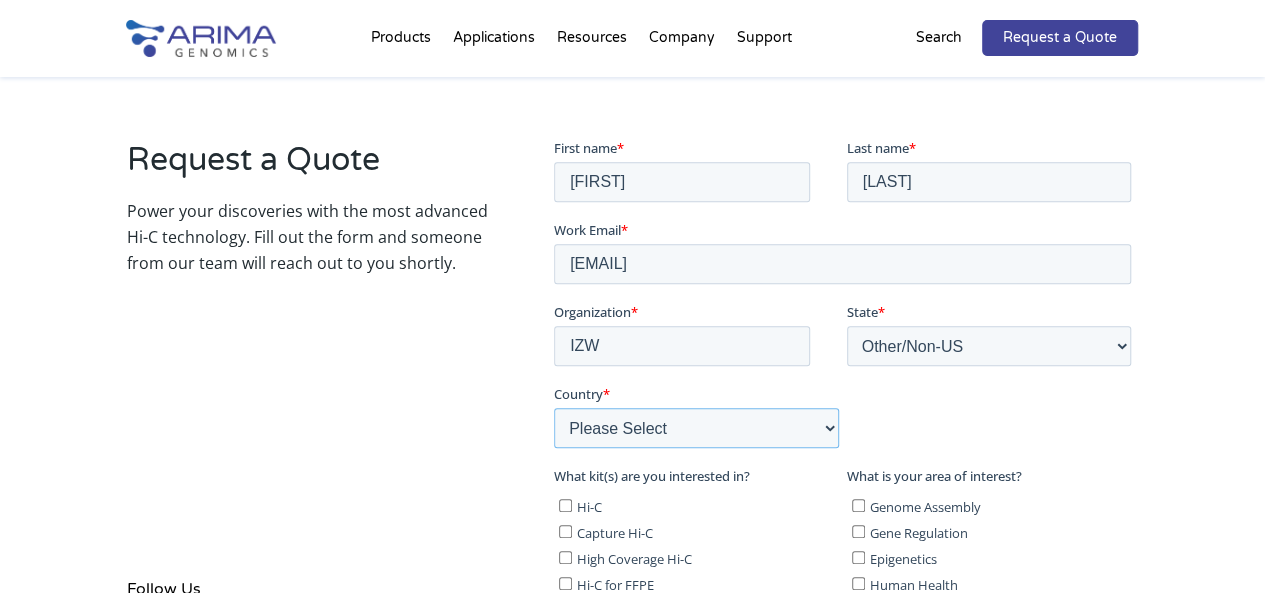 click on "Please Select Afghanistan Åland Islands Albania Algeria American Samoa Andorra Angola Anguilla Antarctica Antigua and Barbuda Argentina Armenia Aruba Asia/Pacific Region Australia Austria Azerbaijan Bahamas Bahrain Bangladesh Barbados Belarus Belgium Belize Benin Bermuda Bhutan Bolivia Bosnia and Herzegovina Botswana Bouvet Island Brazil British Indian Ocean Territory British Virgin Islands Brunei Bulgaria Burkina Faso Burundi Cambodia Cameroon Canada Cape Verde Caribbean Netherlands Cayman Islands Central African Republic Chad Chile China Christmas Island Cocos (Keeling) Islands Colombia Comoros Congo Cook Islands Costa Rica Cote d'Ivoire Croatia Cuba Curaçao Cyprus Czech Republic Democratic Republic of the Congo Denmark Djibouti Dominica Dominican Republic East Timor Ecuador Egypt El Salvador Equatorial Guinea Eritrea Estonia Ethiopia Europe Falkland Islands Faroe Islands Fiji Finland France French Guiana French Polynesia French Southern and Antarctic Lands Gabon Gambia Georgia Germany Ghana Gibraltar" at bounding box center [695, 427] 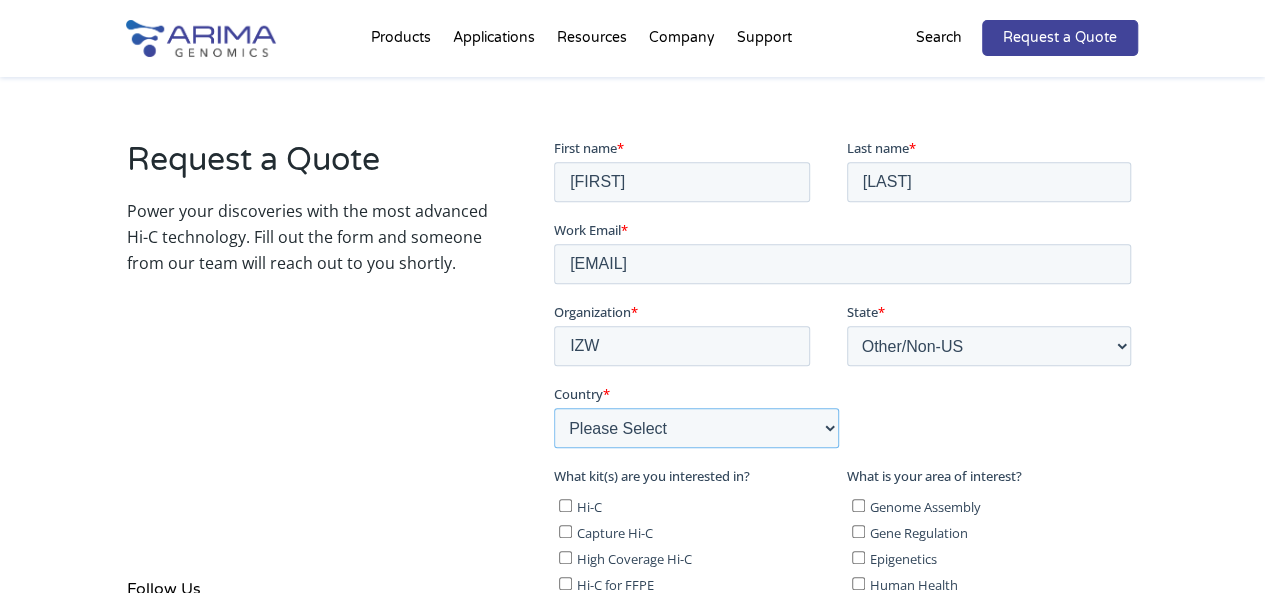 select on "Germany" 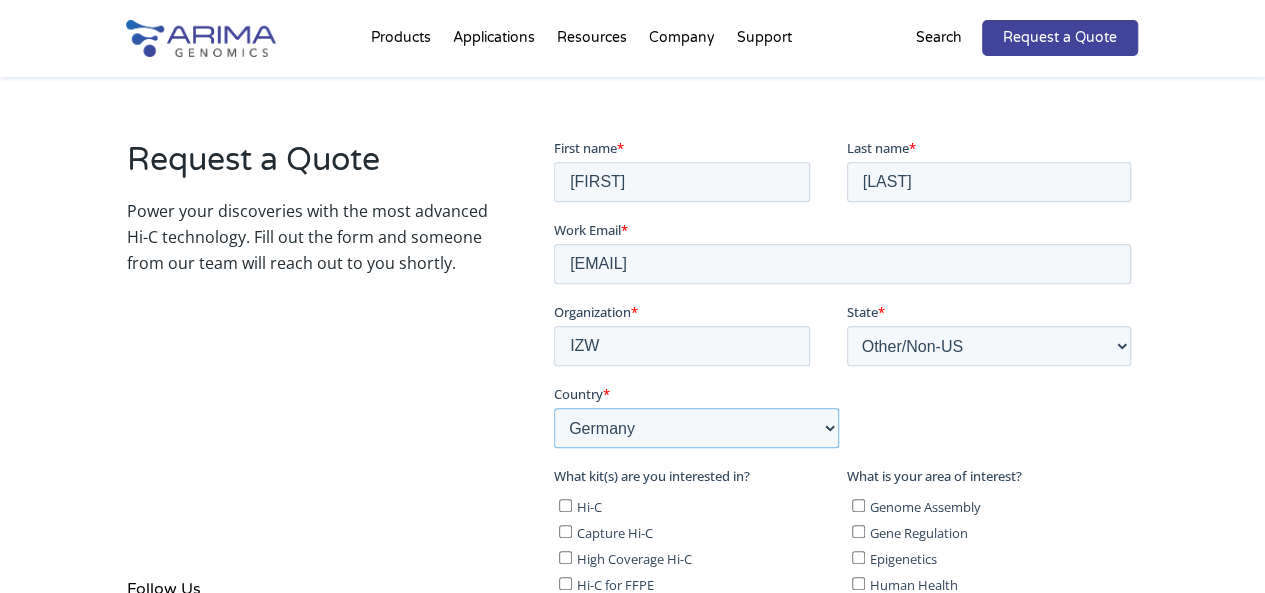 click on "Please Select Afghanistan Åland Islands Albania Algeria American Samoa Andorra Angola Anguilla Antarctica Antigua and Barbuda Argentina Armenia Aruba Asia/Pacific Region Australia Austria Azerbaijan Bahamas Bahrain Bangladesh Barbados Belarus Belgium Belize Benin Bermuda Bhutan Bolivia Bosnia and Herzegovina Botswana Bouvet Island Brazil British Indian Ocean Territory British Virgin Islands Brunei Bulgaria Burkina Faso Burundi Cambodia Cameroon Canada Cape Verde Caribbean Netherlands Cayman Islands Central African Republic Chad Chile China Christmas Island Cocos (Keeling) Islands Colombia Comoros Congo Cook Islands Costa Rica Cote d'Ivoire Croatia Cuba Curaçao Cyprus Czech Republic Democratic Republic of the Congo Denmark Djibouti Dominica Dominican Republic East Timor Ecuador Egypt El Salvador Equatorial Guinea Eritrea Estonia Ethiopia Europe Falkland Islands Faroe Islands Fiji Finland France French Guiana French Polynesia French Southern and Antarctic Lands Gabon Gambia Georgia Germany Ghana Gibraltar" at bounding box center [695, 427] 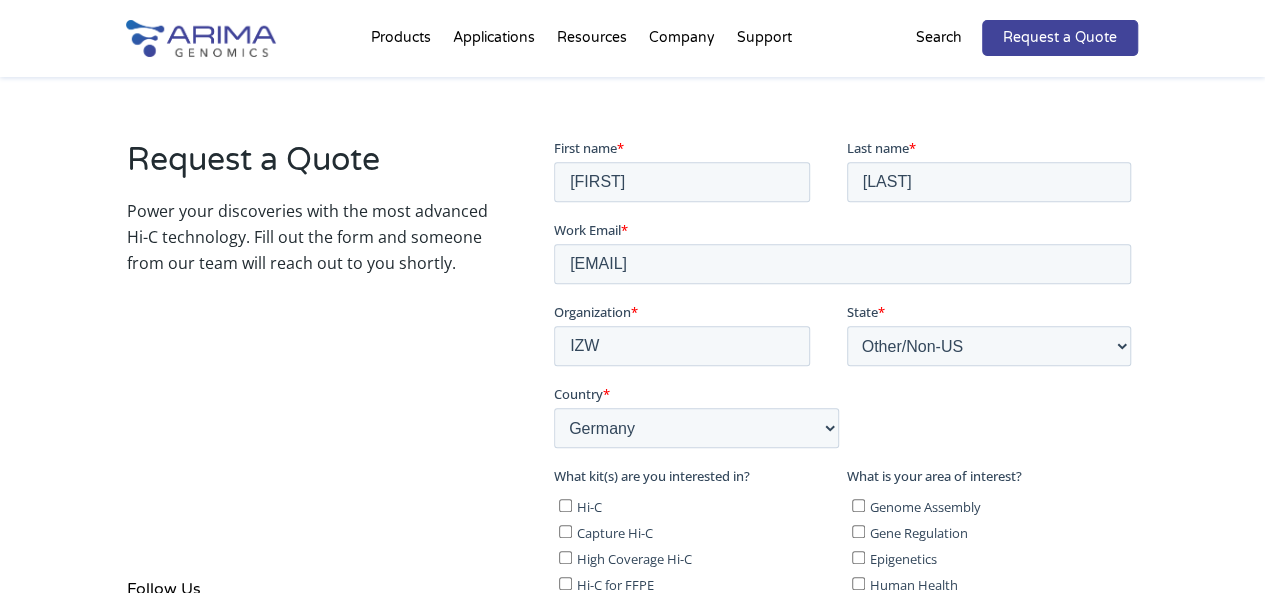 click on "Request a Quote Power your discoveries with the most advanced Hi-C technology. Fill out the form and someone from our team will reach out to you shortly. Follow Us Follow Follow Follow" at bounding box center [312, 394] 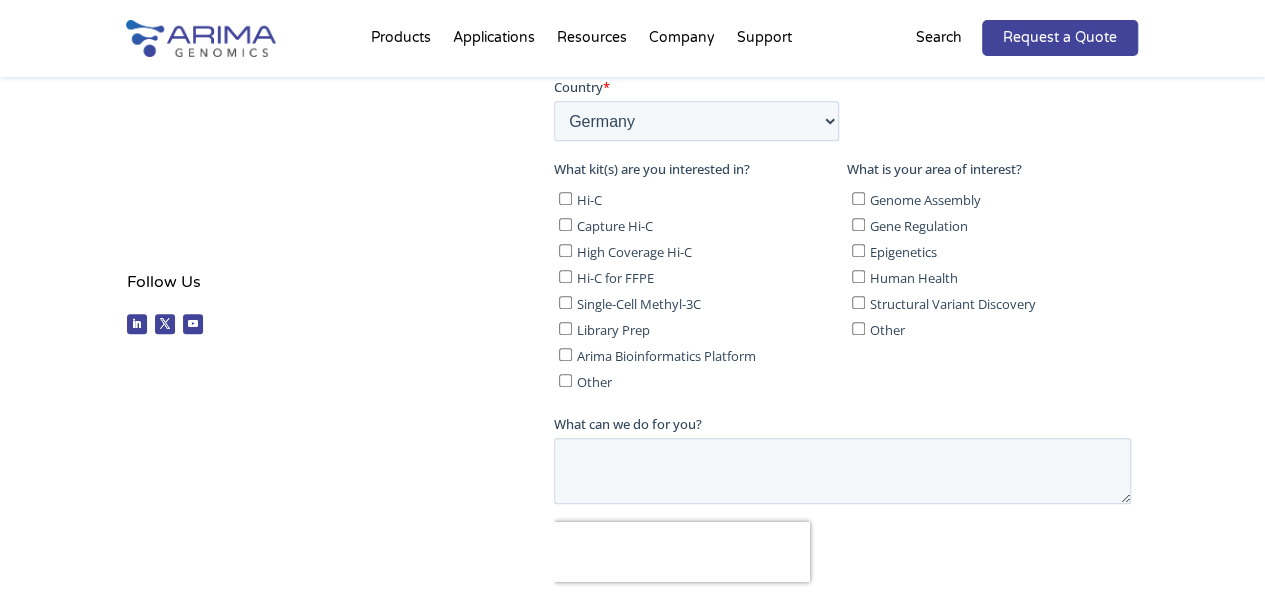 scroll, scrollTop: 630, scrollLeft: 0, axis: vertical 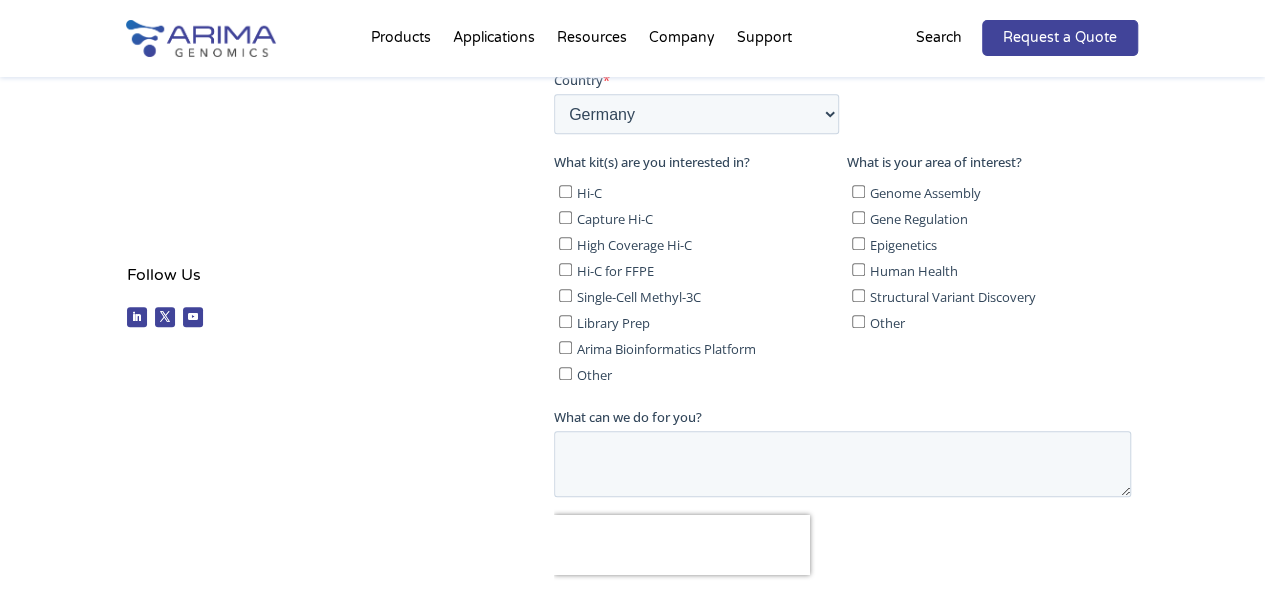 click on "Hi-C" at bounding box center (564, 191) 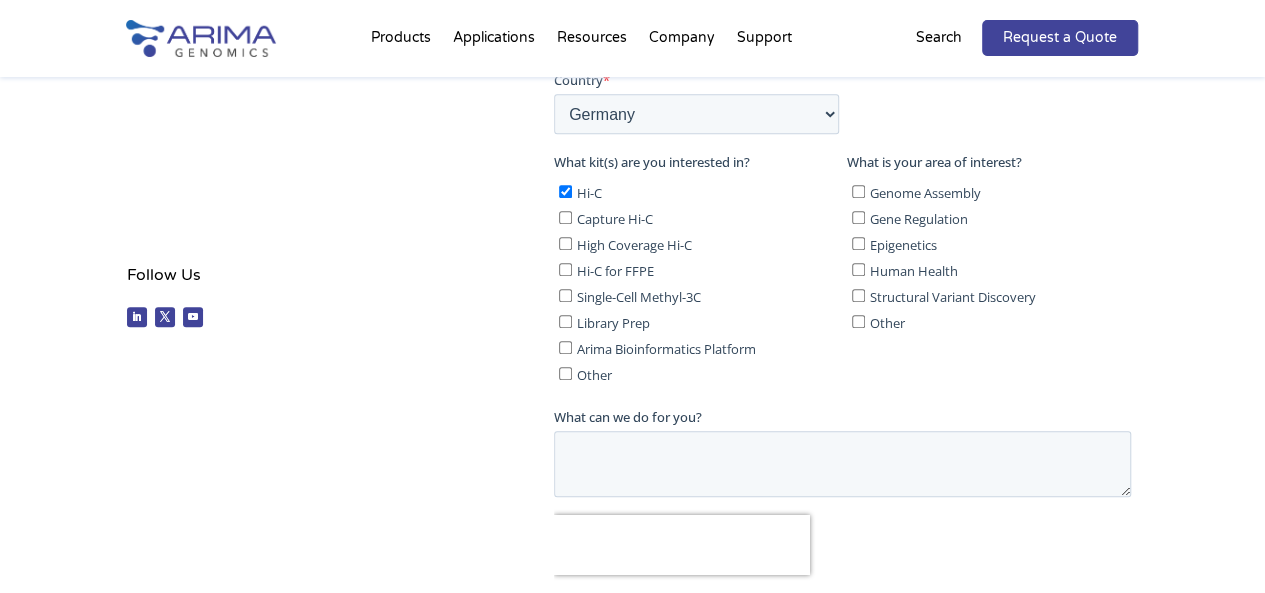 checkbox on "true" 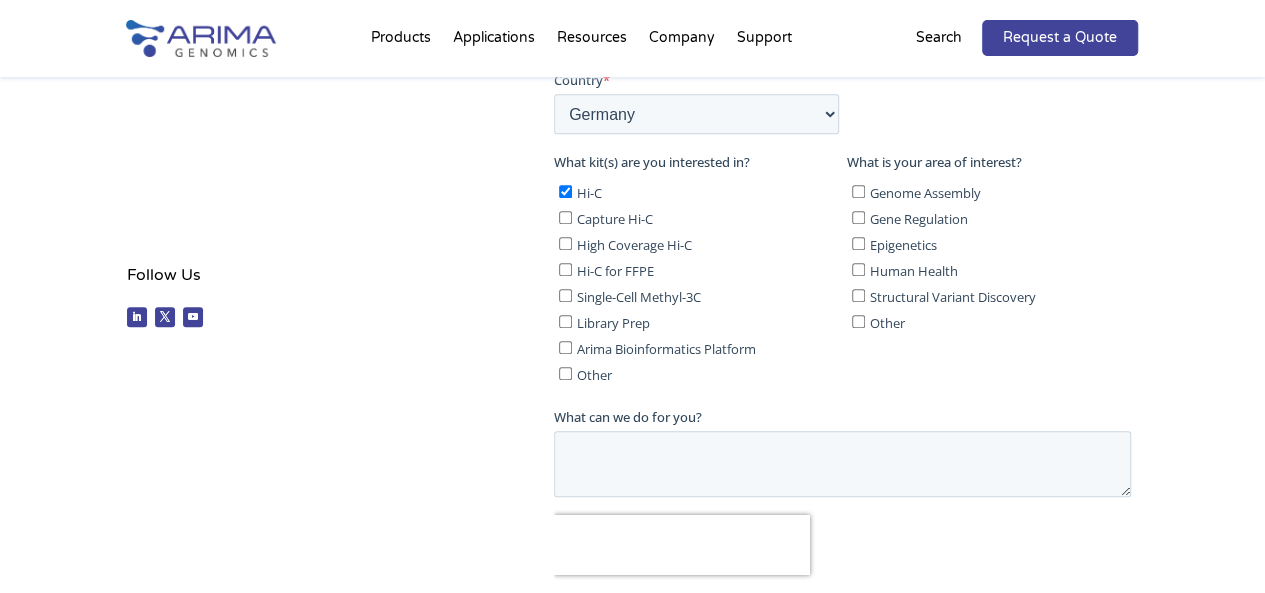 click on "Genome Assembly" at bounding box center [857, 191] 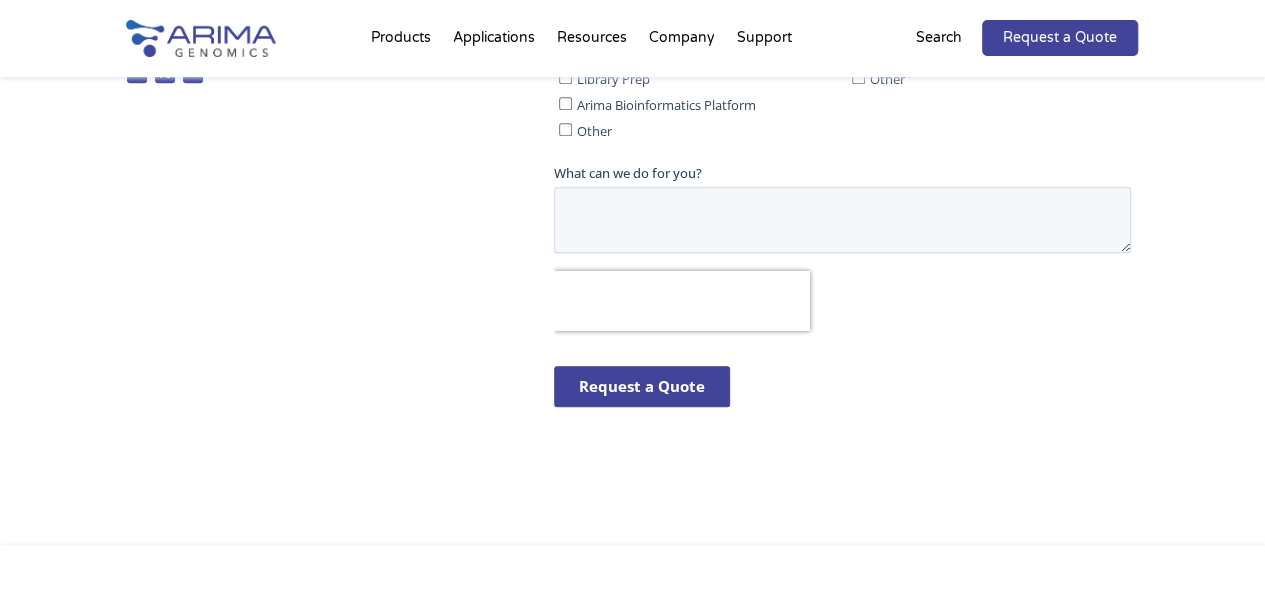 scroll, scrollTop: 910, scrollLeft: 0, axis: vertical 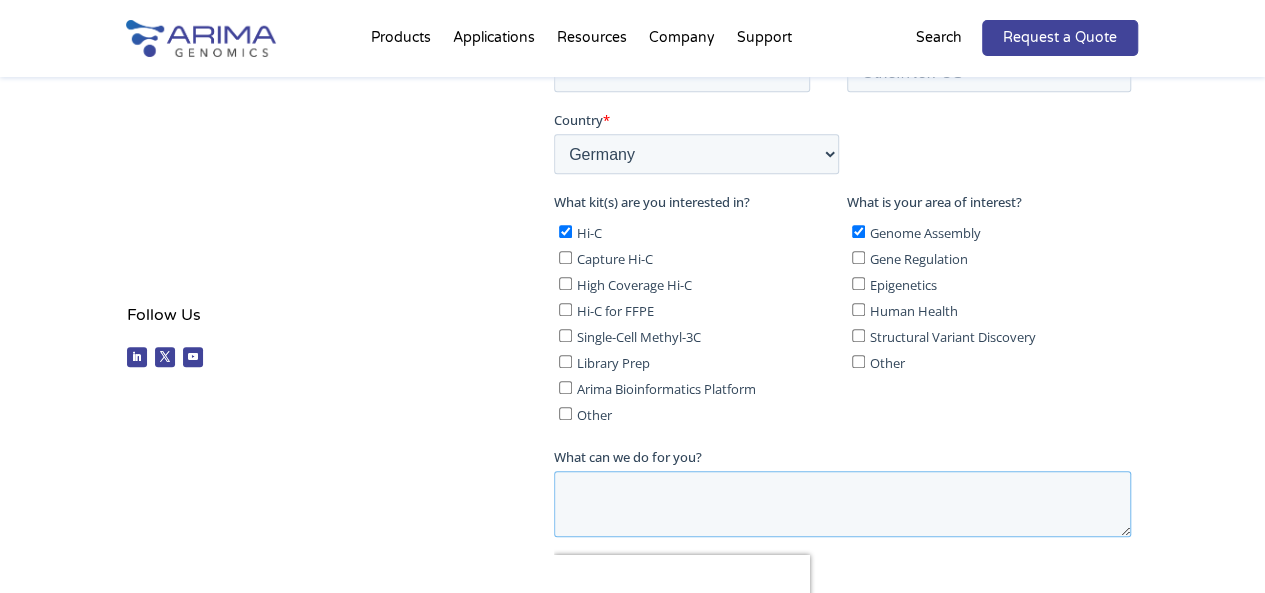 click on "What can we do for you?" at bounding box center (841, 504) 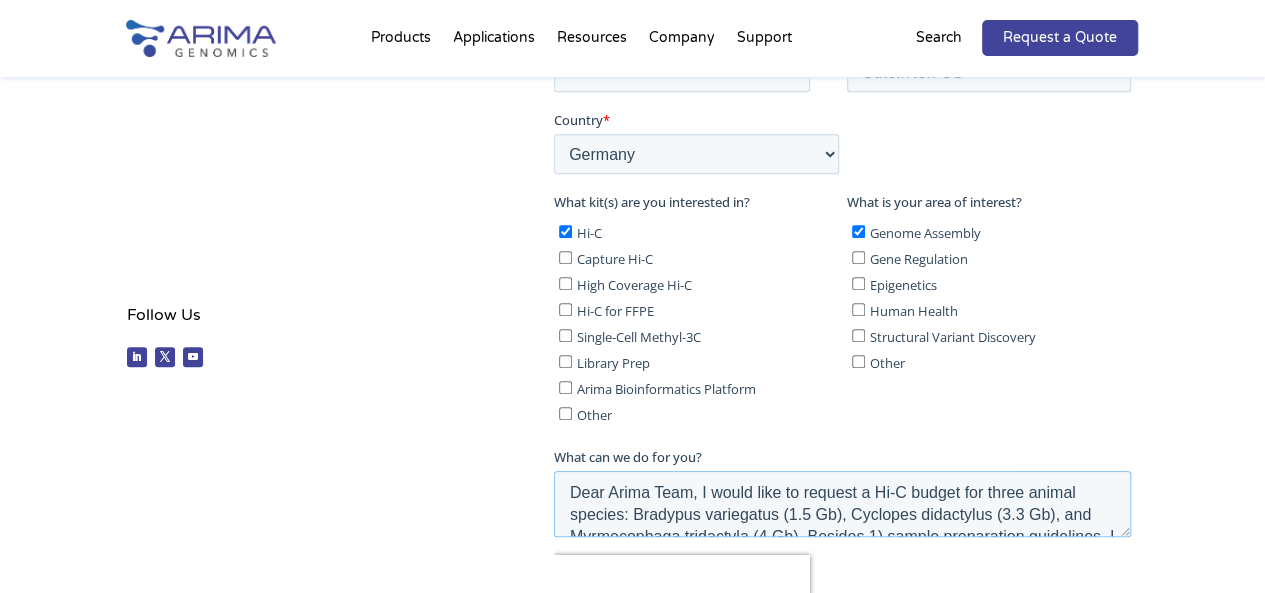 scroll, scrollTop: 142, scrollLeft: 0, axis: vertical 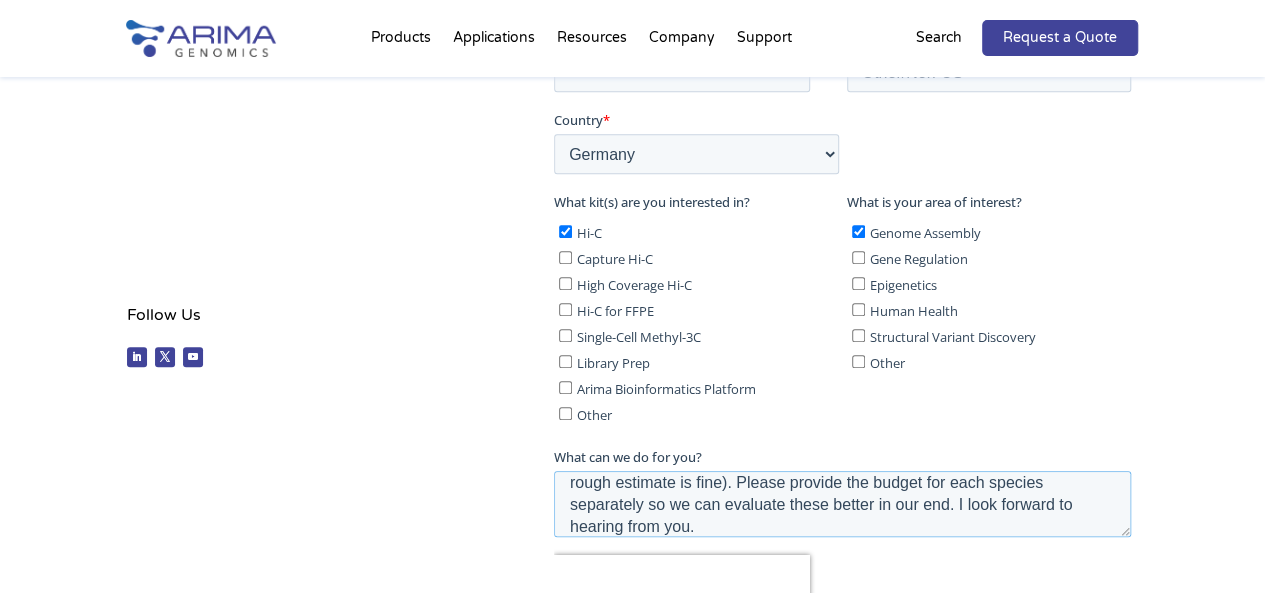 type on "Dear Arima Team, I would like to request a Hi-C budget for three animal species: Bradypus variegatus (1.5 Gb), Cyclopes didactylus (3.3 Gb), and Myrmecophaga tridactyla (4 Gb). Besides 1) sample preparation guidelines, I would also appreciate it if you can provide 2) a probable list of documents needed to accompany the samples from [COUNTRY] to Arima and 3) an estimate turnaround time for the service once the samples get to you (a rough estimate is fine). Please provide the budget for each species separately so we can evaluate these better in our end. I look forward to hearing from you." 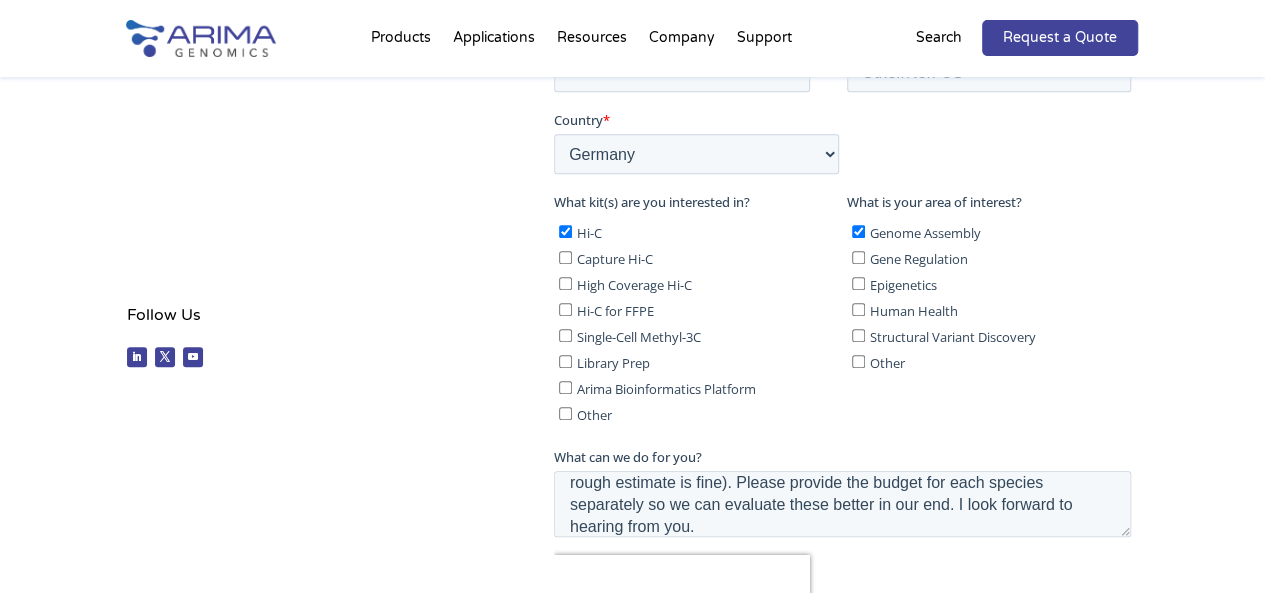 click on "Request a Quote Power your discoveries with the most advanced Hi-C technology. Fill out the form and someone from our team will reach out to you shortly. Follow Us Follow Follow Follow" at bounding box center (633, 293) 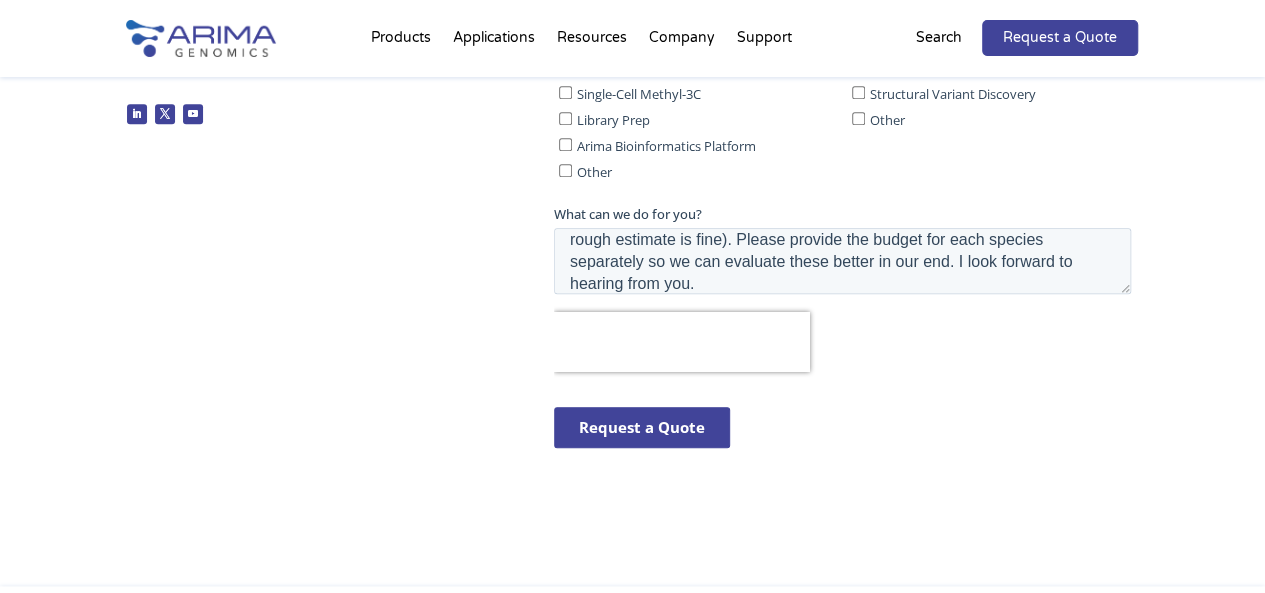 scroll, scrollTop: 832, scrollLeft: 0, axis: vertical 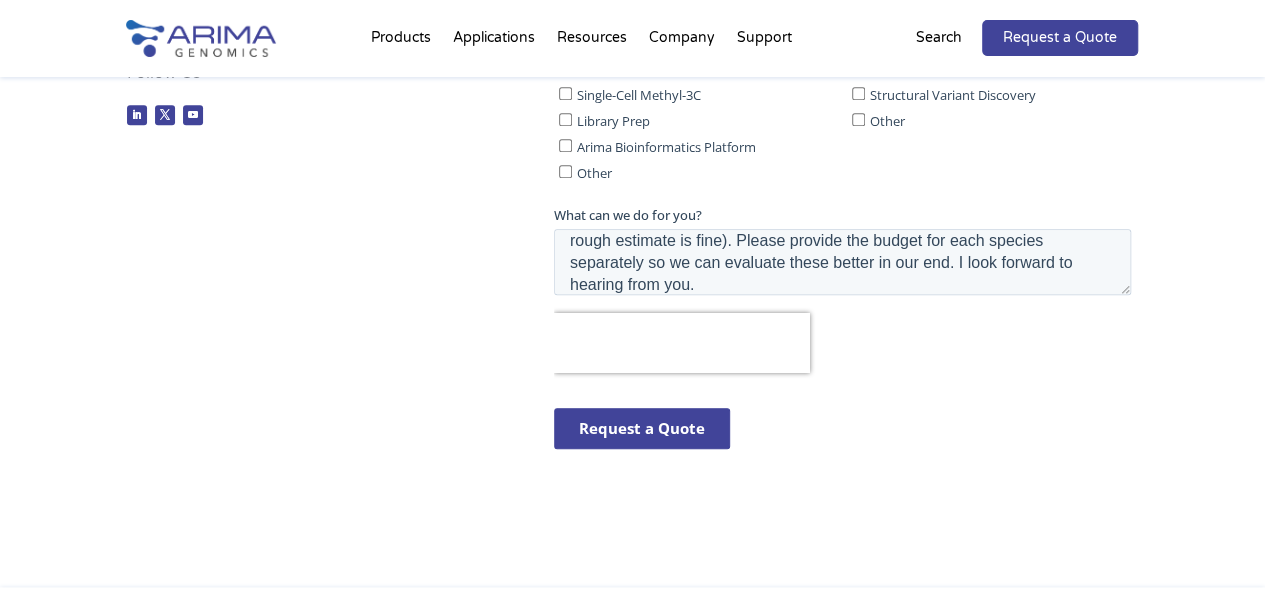 click on "Request a Quote" at bounding box center (641, 428) 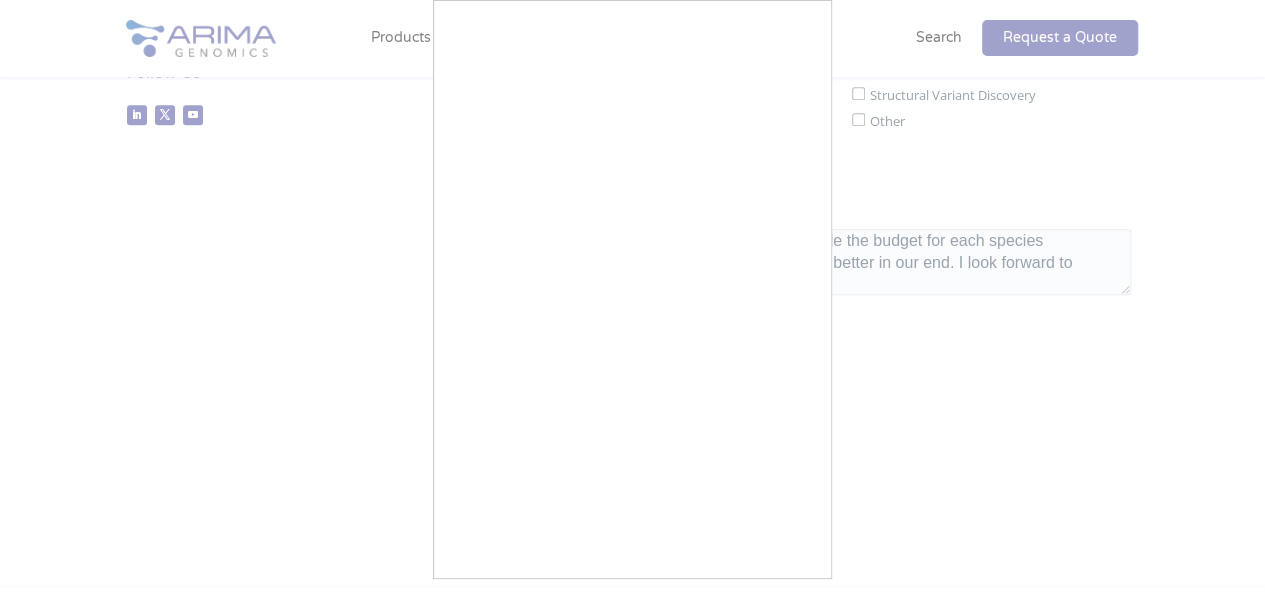 scroll, scrollTop: 1132, scrollLeft: 0, axis: vertical 